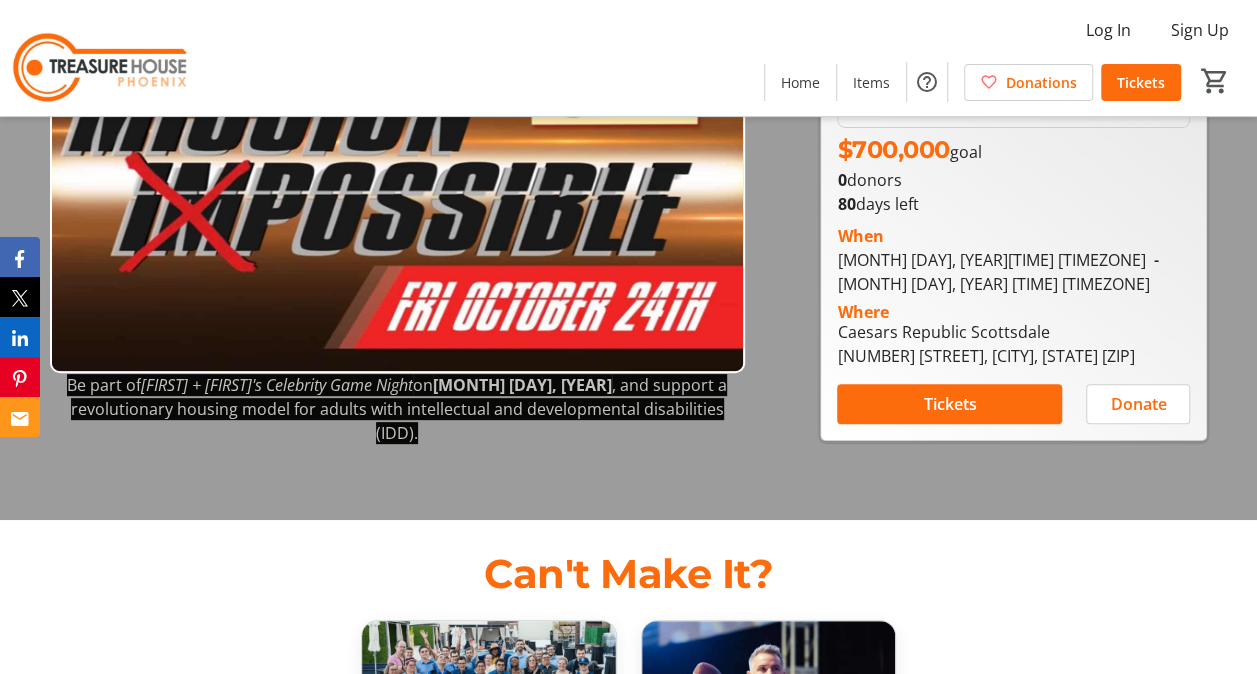 scroll, scrollTop: 200, scrollLeft: 0, axis: vertical 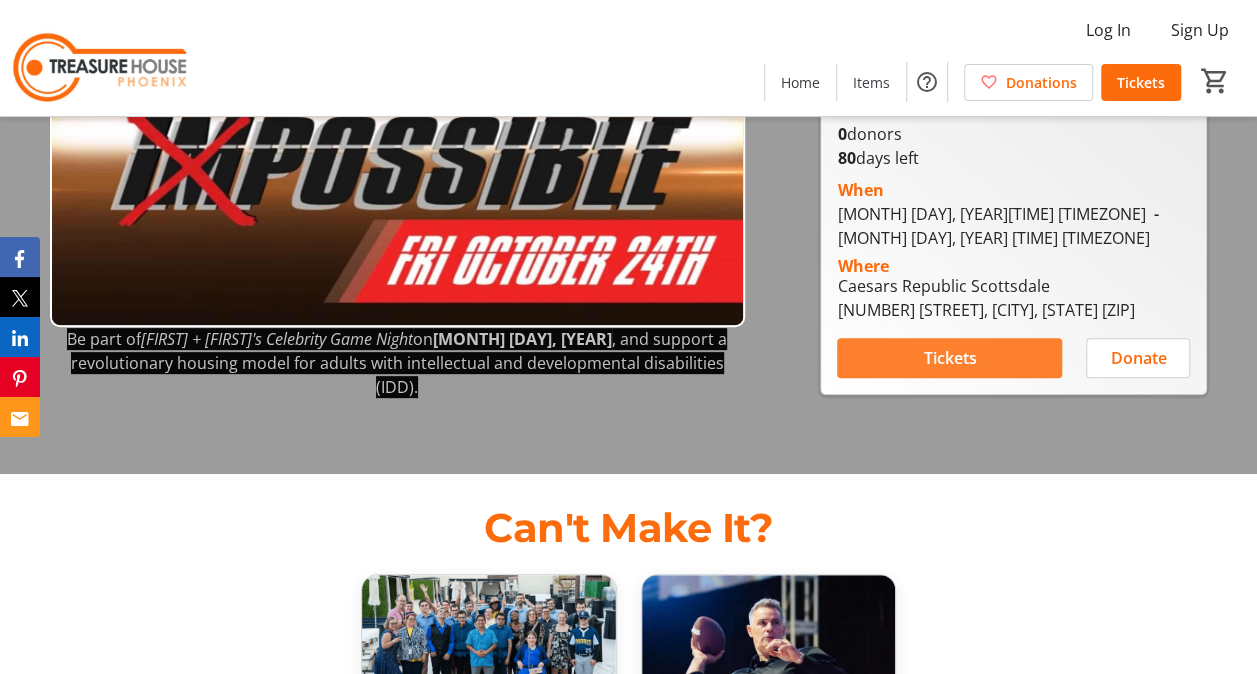click on "Tickets" at bounding box center (949, 358) 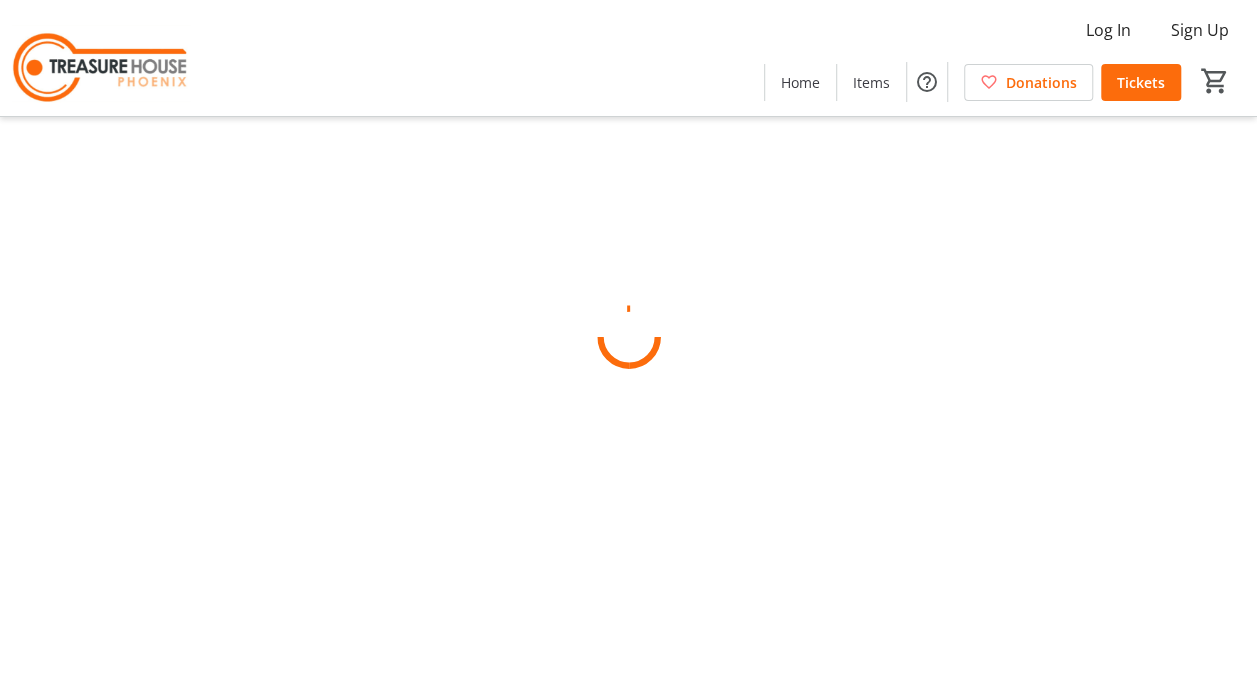 scroll, scrollTop: 0, scrollLeft: 0, axis: both 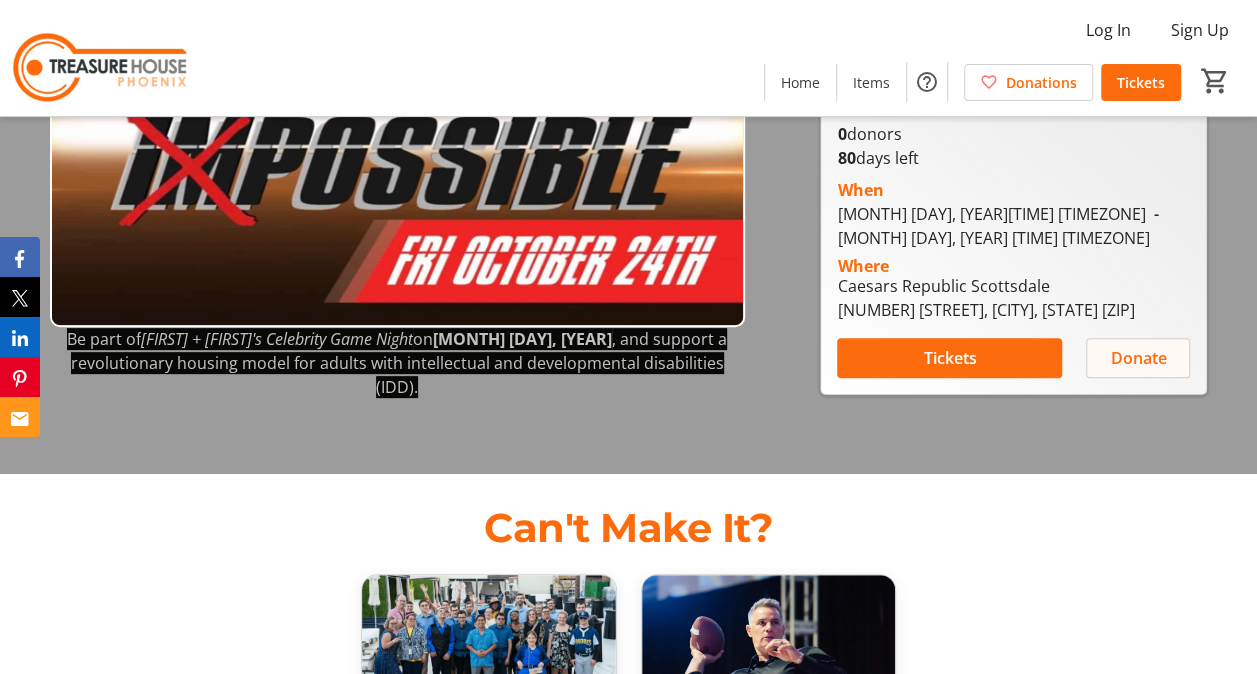 click on "Donate" at bounding box center [1138, 358] 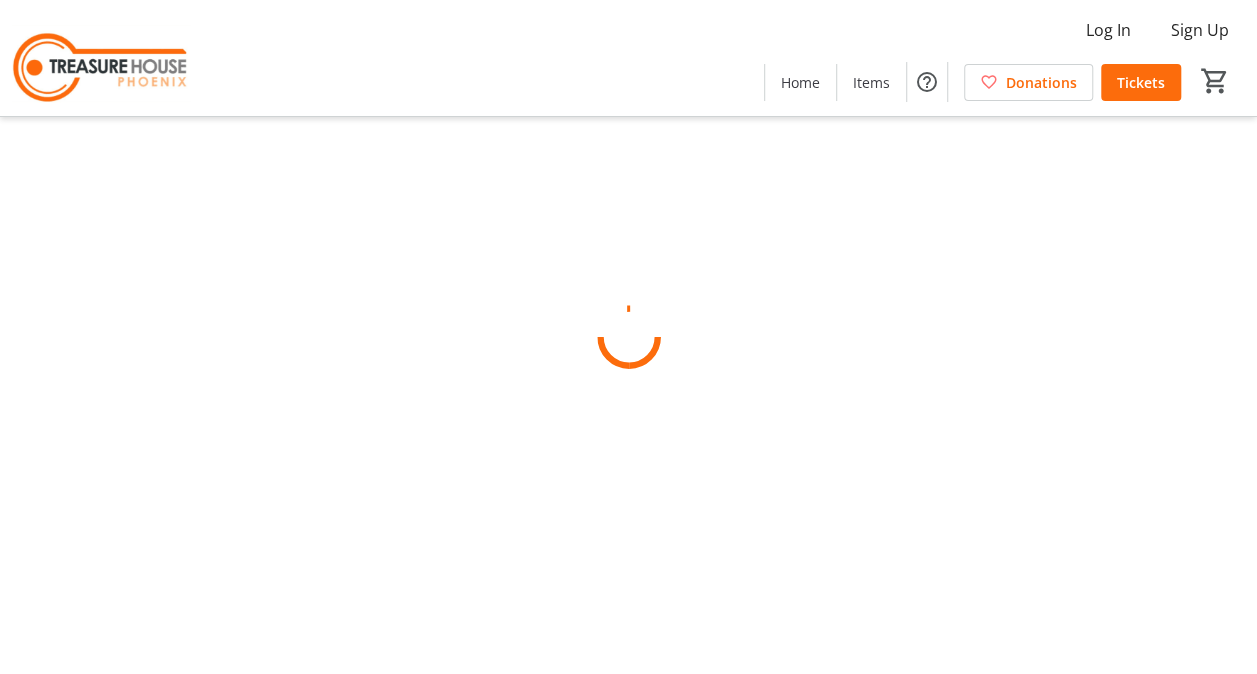 scroll, scrollTop: 0, scrollLeft: 0, axis: both 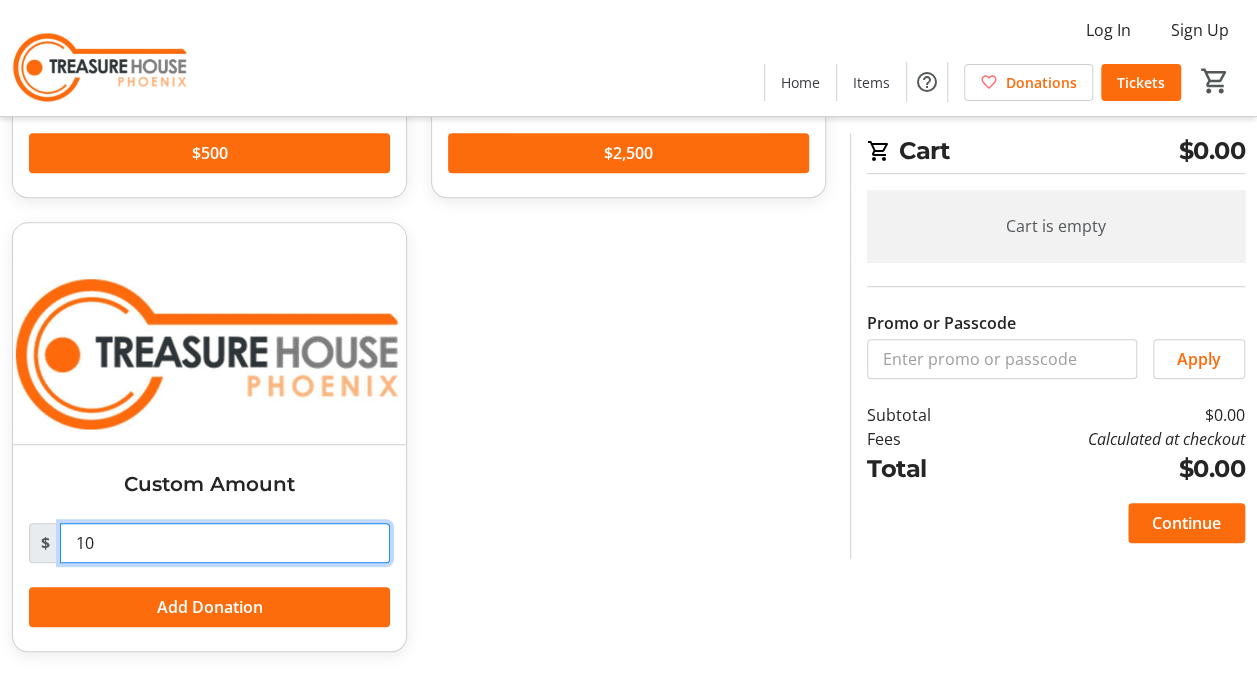 click on "10" at bounding box center (225, 543) 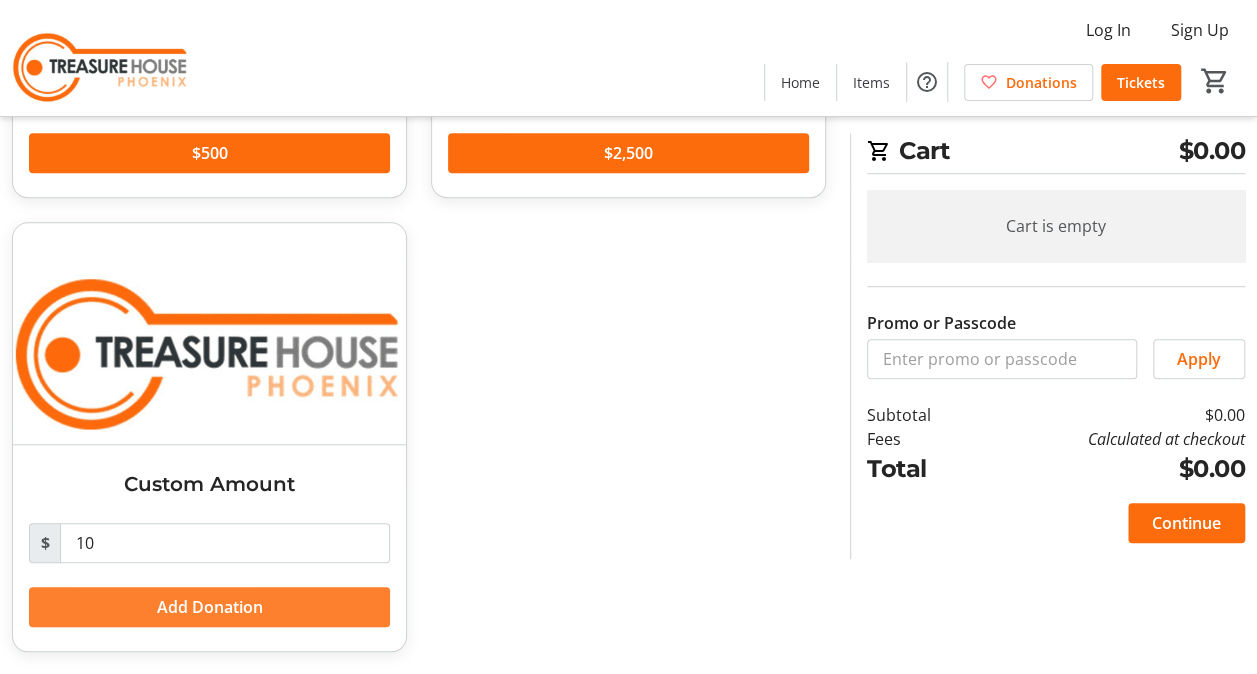 click on "Add Donation" 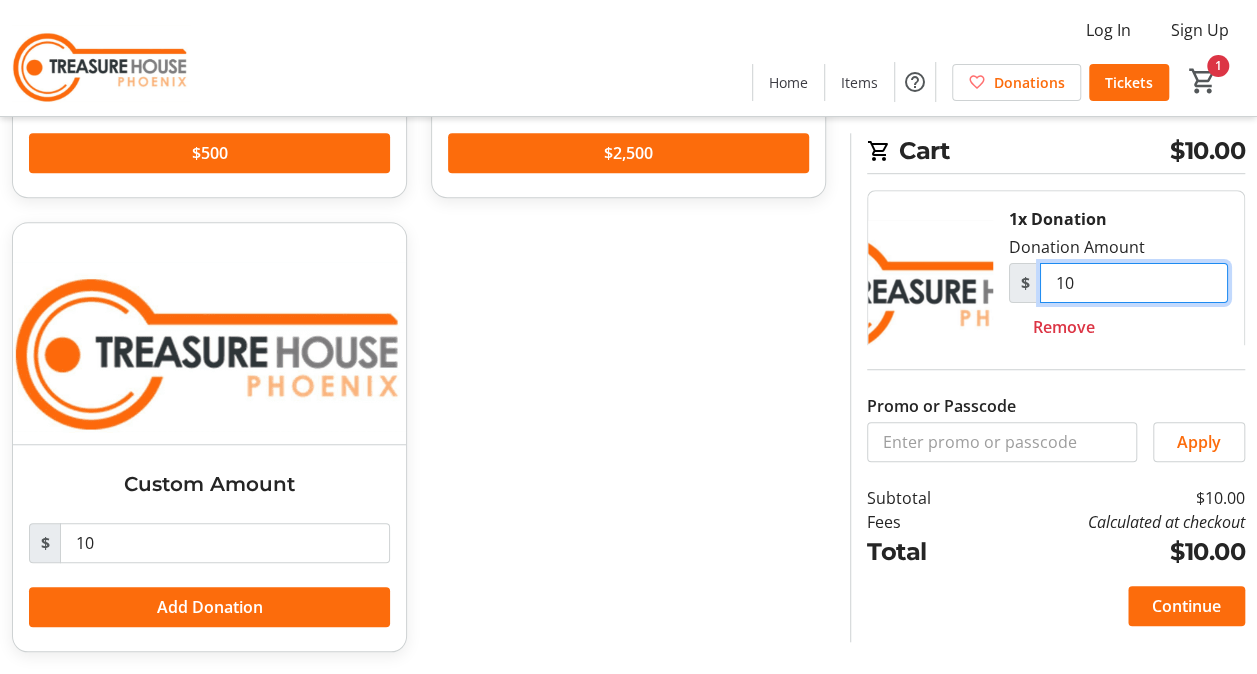 click on "10" at bounding box center (1134, 283) 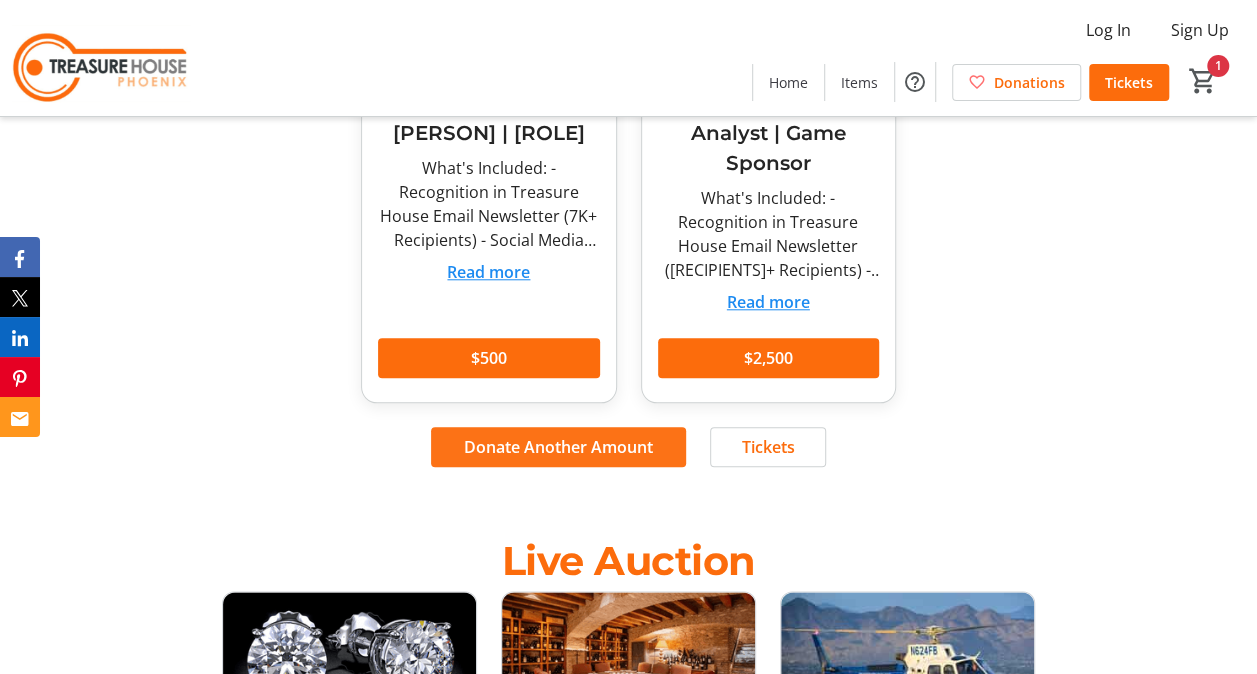 scroll, scrollTop: 900, scrollLeft: 0, axis: vertical 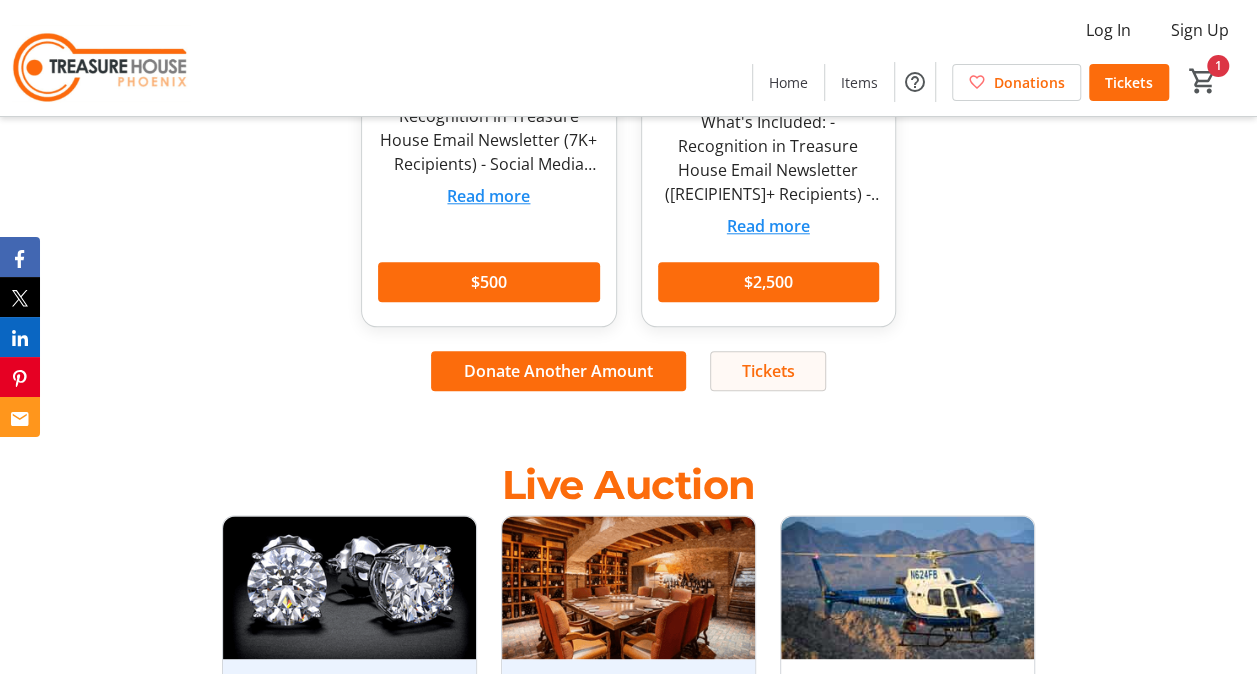 click on "Tickets" at bounding box center [768, 371] 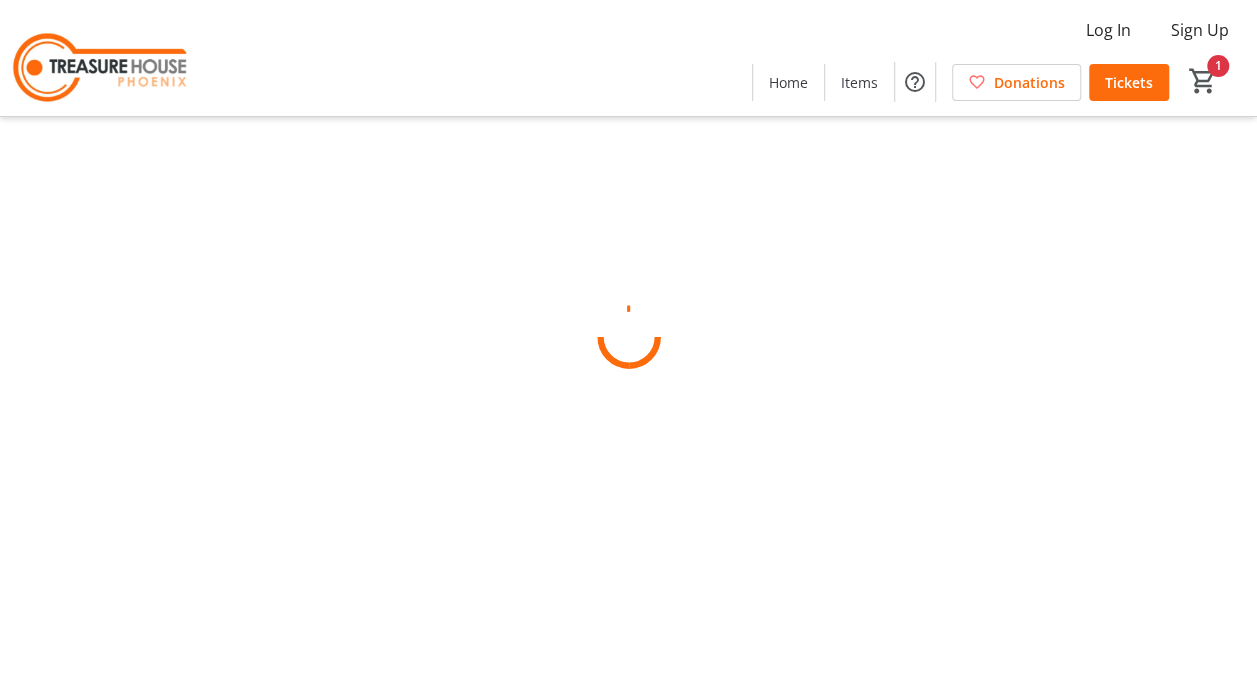 scroll, scrollTop: 0, scrollLeft: 0, axis: both 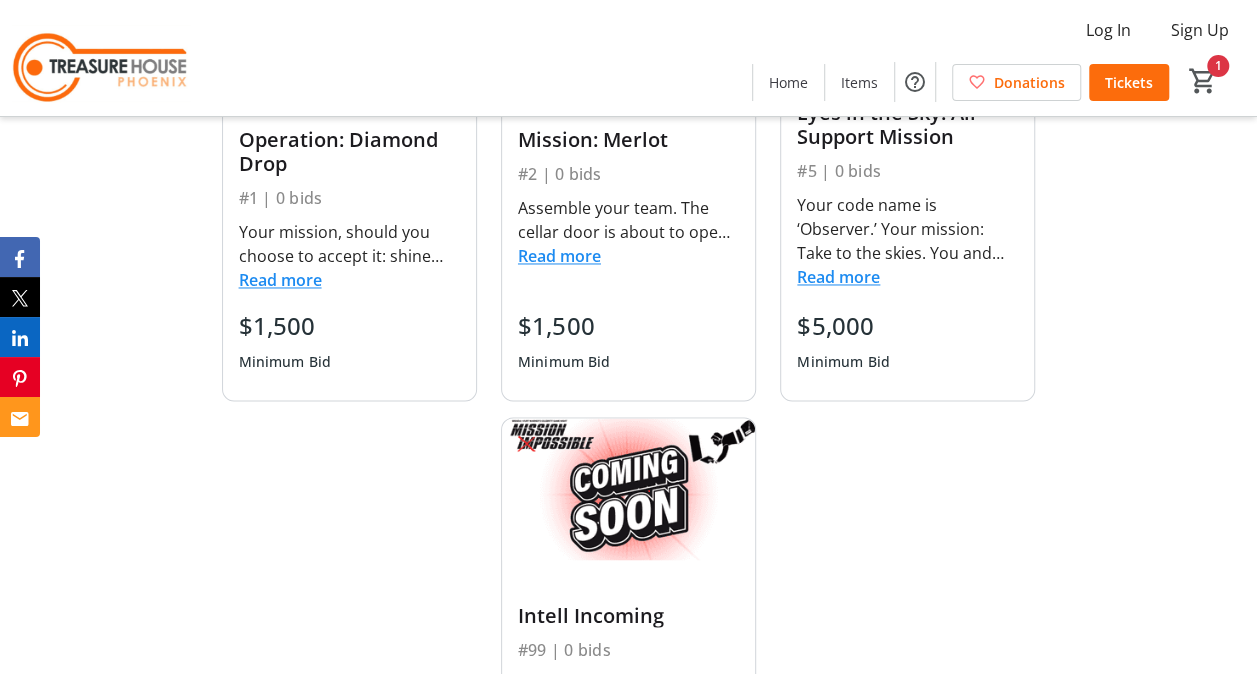 click on "Kimberly Caruso Fast keyboard_arrow_right  Operation: Diamond Drop   #1 | 0 bids  Your mission, should you choose to accept it: shine brighter than the spotlight. These stunning 2.08 TCW lab-grown diamond studs are the ultimate undercover luxury — certified by IGI, laser inscribed and set in sleek 14k white gold. With a dazzling DVVS2 clarity, they’re bold enough to turn heads but classic enough for daily espionage. Whether you're sneaking into a gala or simply grabbing coffee, these earrings will have you armed and glamorous. Because every secret agent needs a little sparkle in their arsenal.  Read more   $1,500  Minimum Bid" at bounding box center (349, 229) 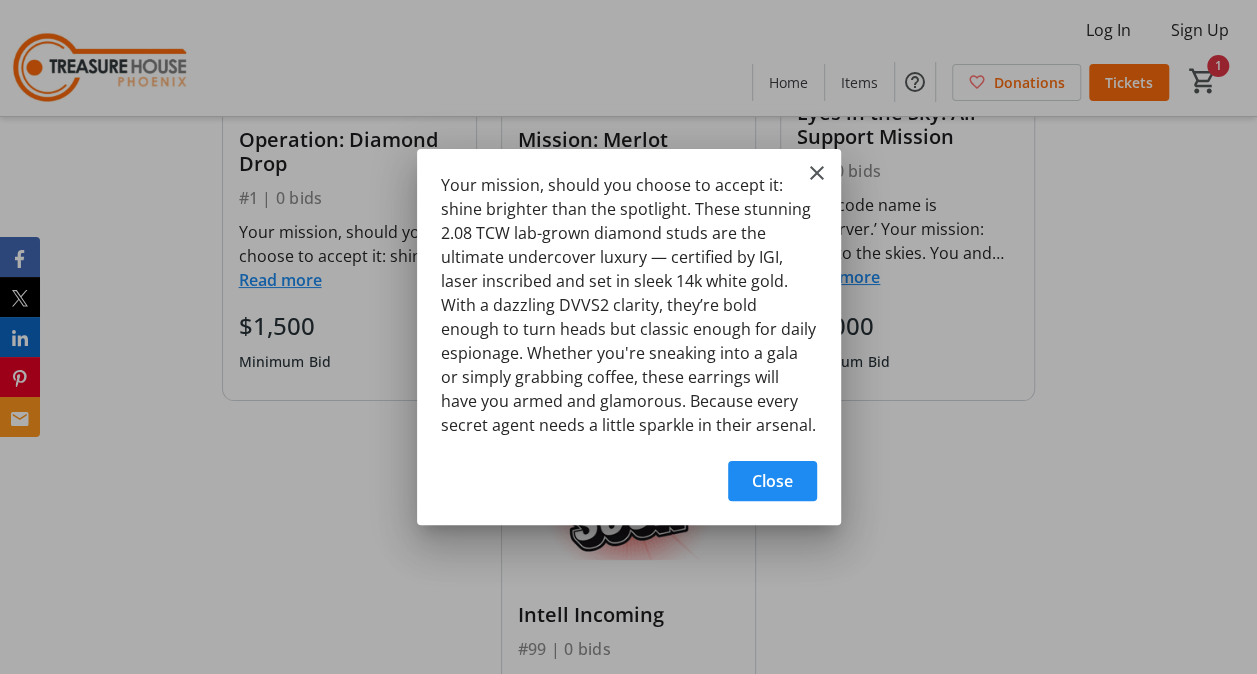 scroll, scrollTop: 0, scrollLeft: 0, axis: both 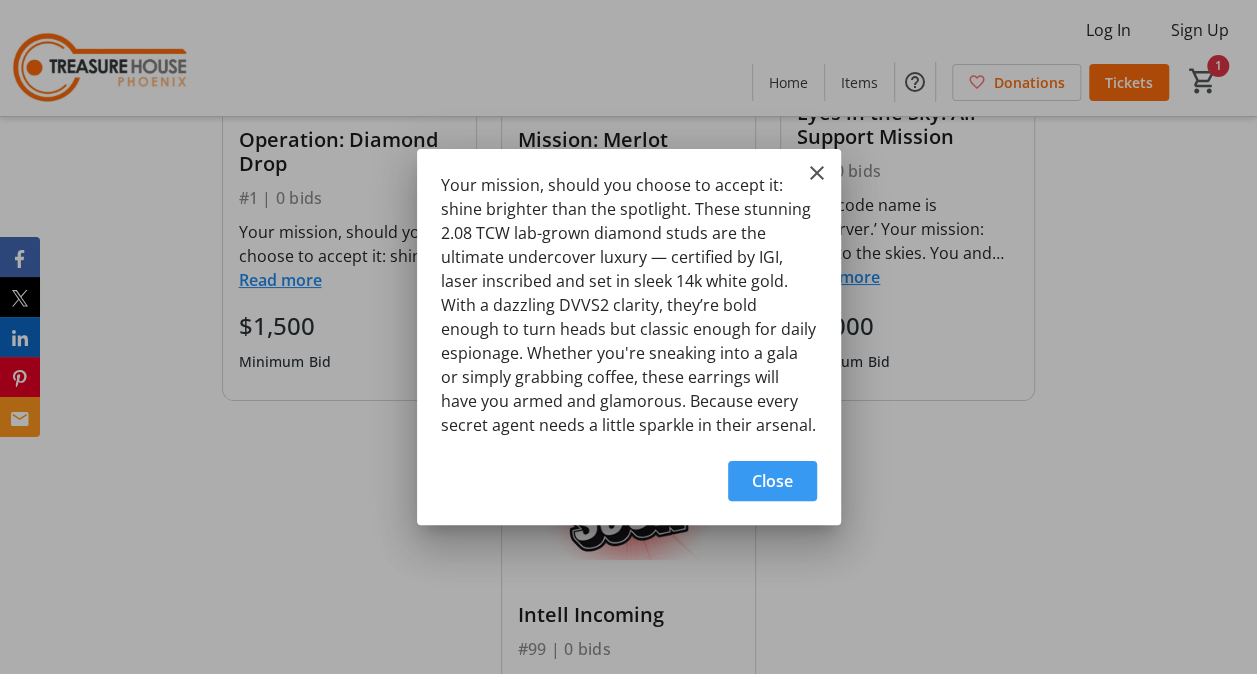 click on "Close" at bounding box center (772, 481) 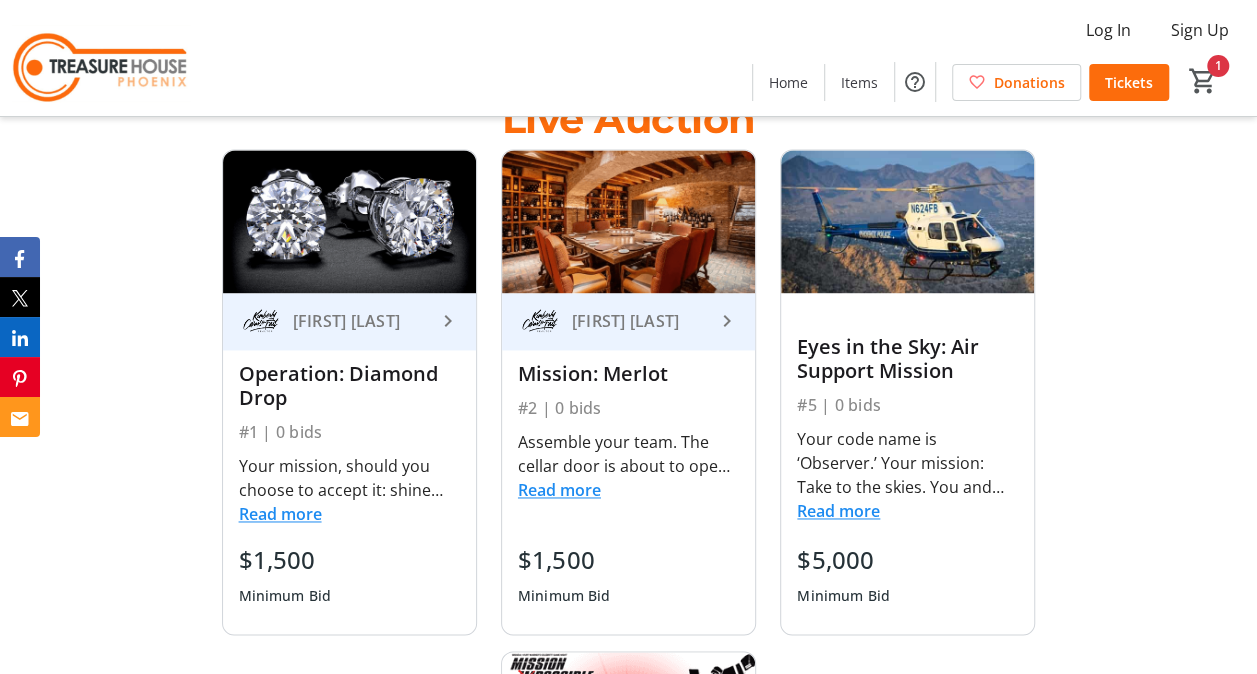 scroll, scrollTop: 1200, scrollLeft: 0, axis: vertical 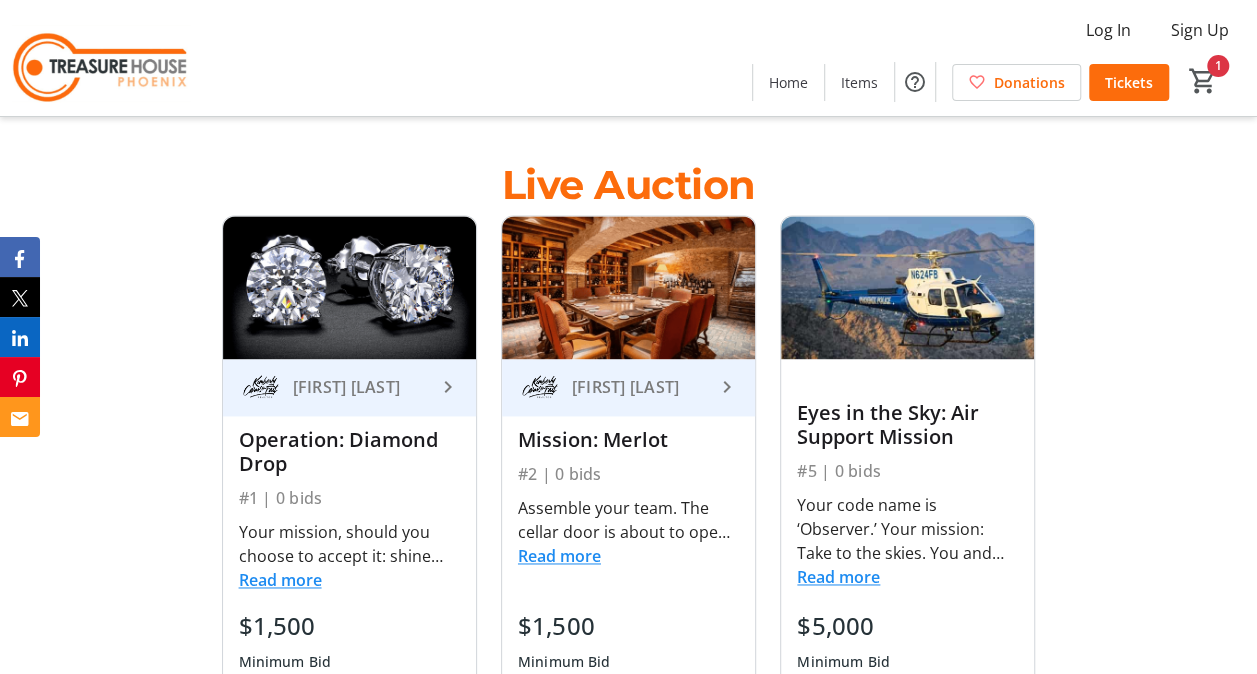 click on "keyboard_arrow_right" at bounding box center (448, 387) 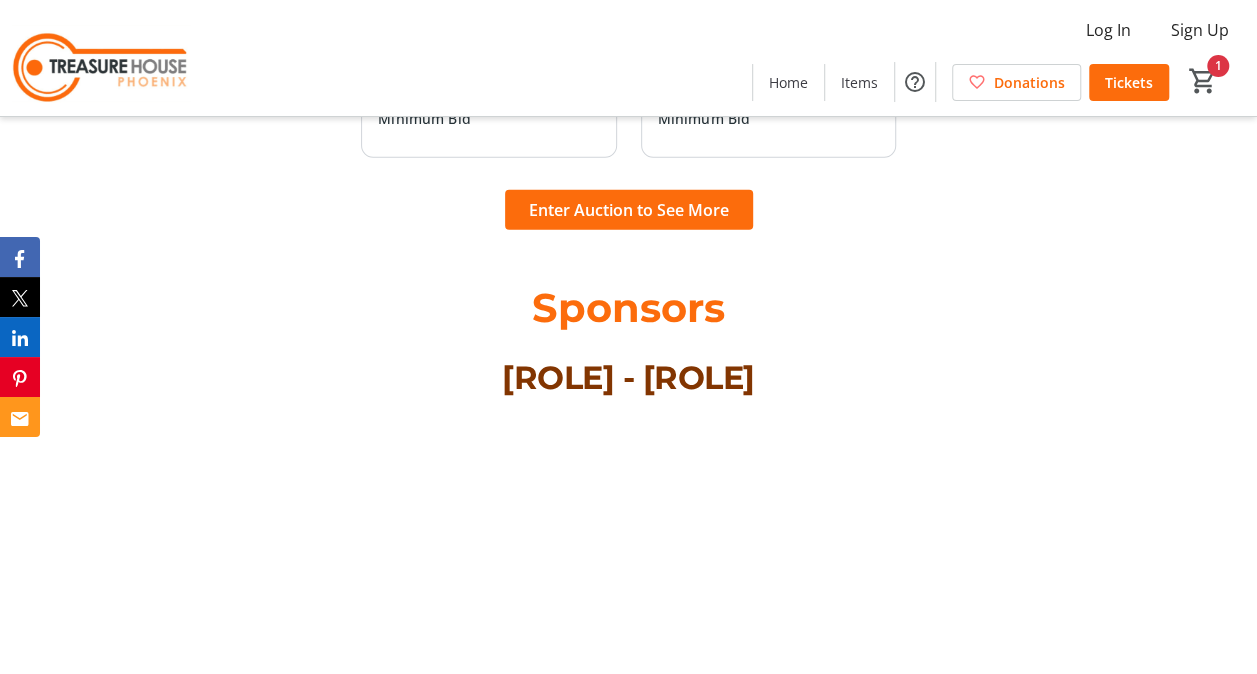 scroll, scrollTop: 2900, scrollLeft: 0, axis: vertical 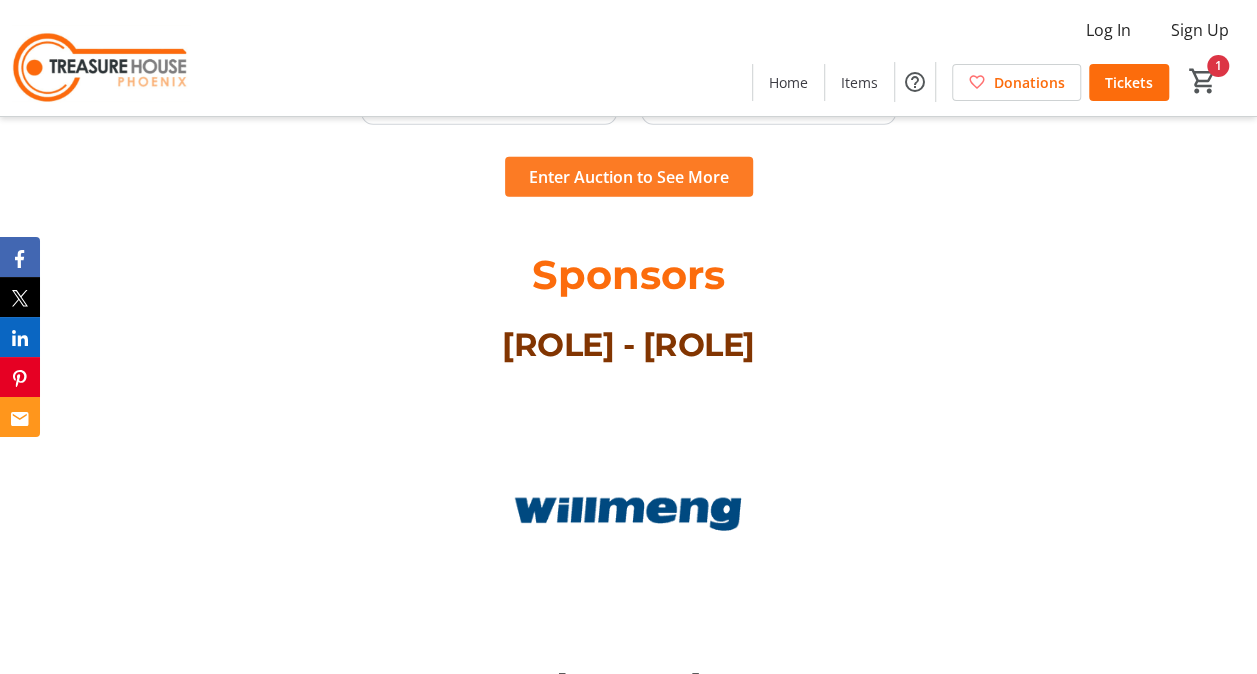 click on "Enter Auction to See More" at bounding box center (629, 177) 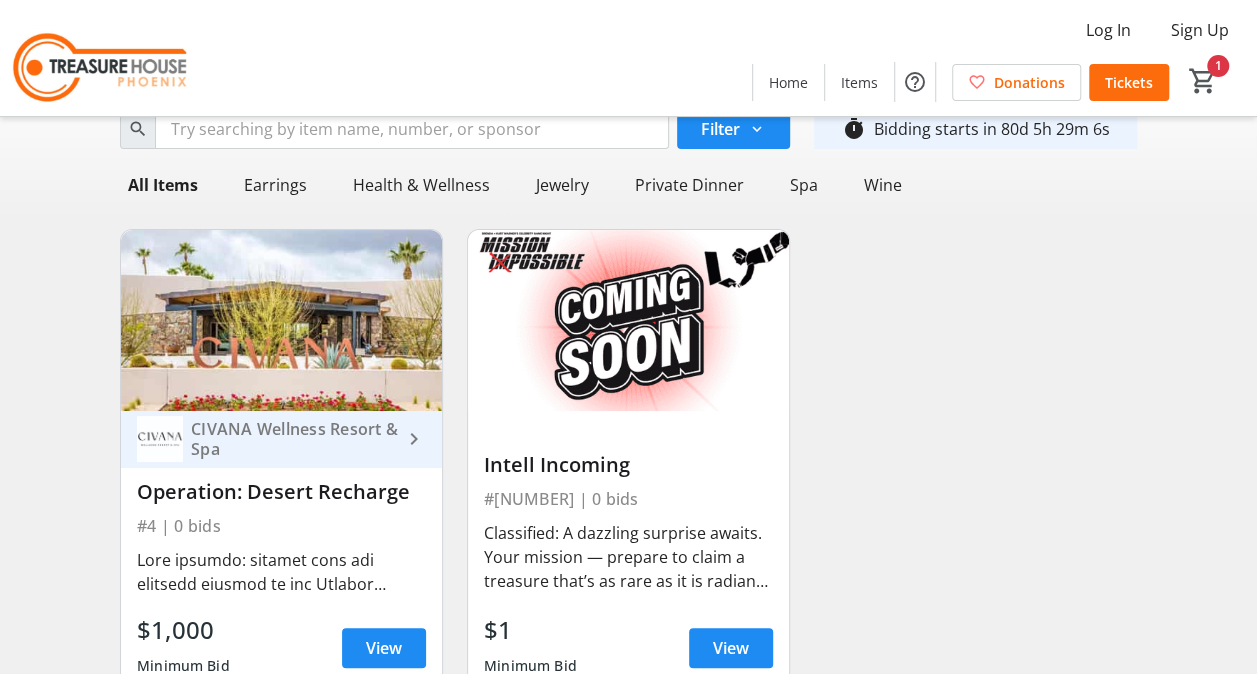 scroll, scrollTop: 0, scrollLeft: 0, axis: both 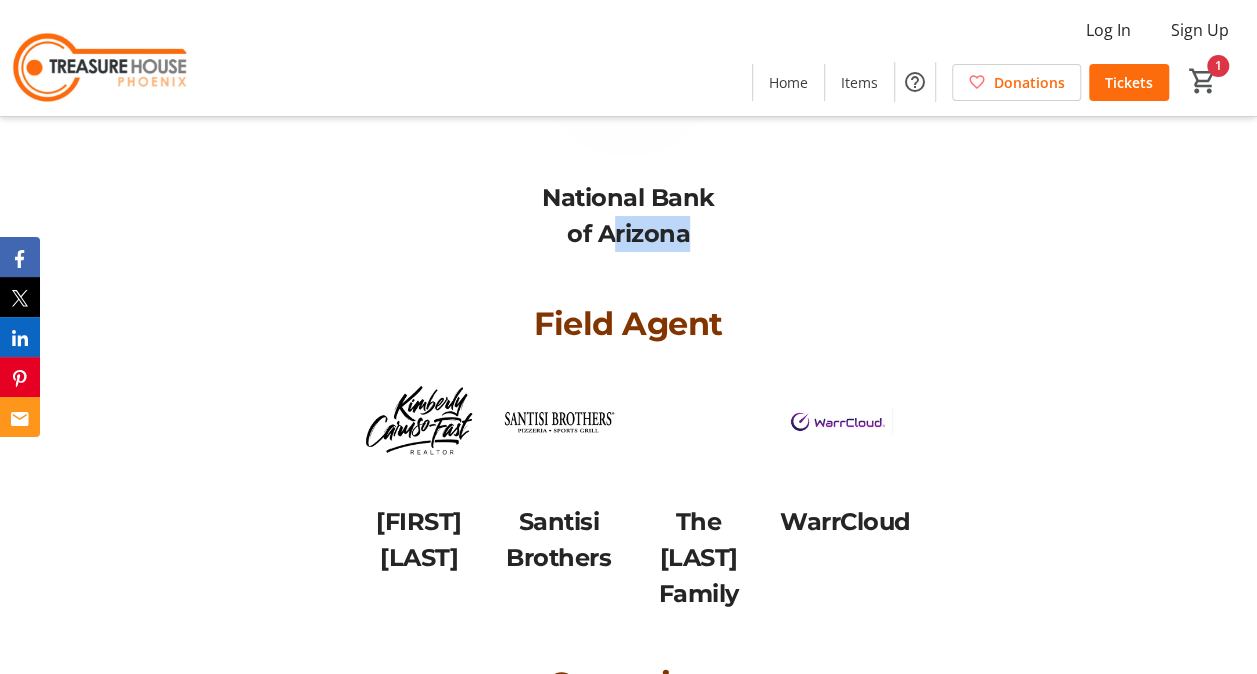 drag, startPoint x: 688, startPoint y: 390, endPoint x: 613, endPoint y: 368, distance: 78.160095 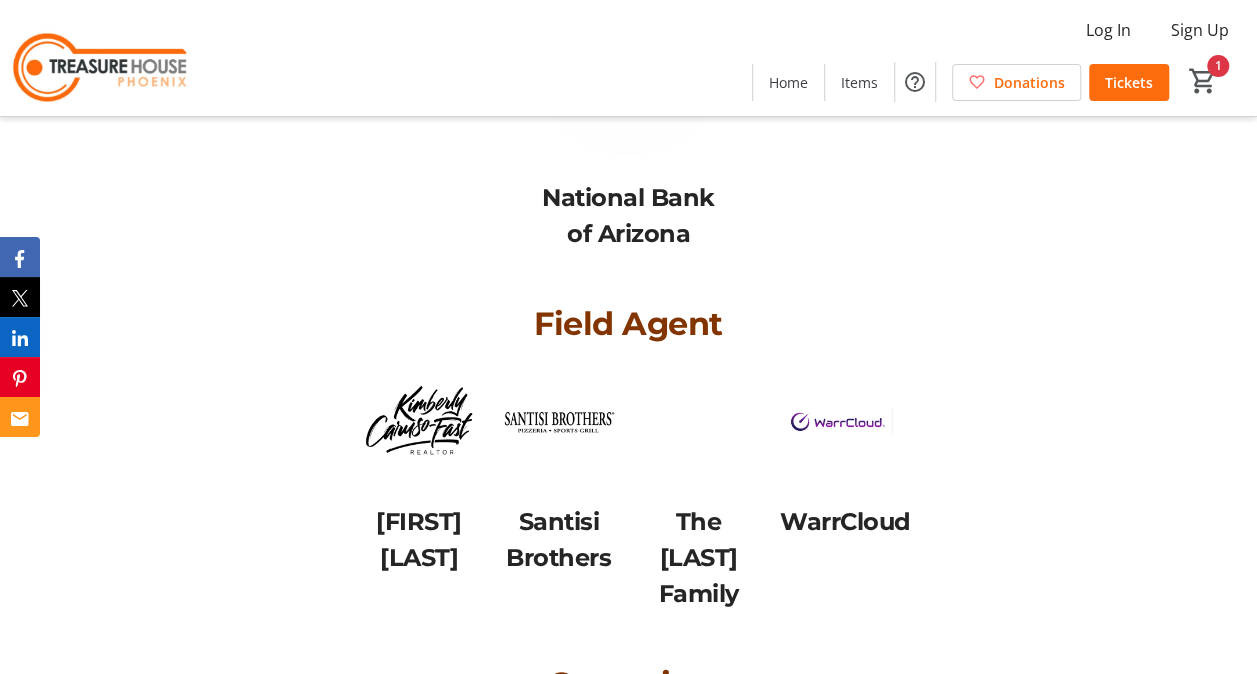 drag, startPoint x: 613, startPoint y: 368, endPoint x: 800, endPoint y: 349, distance: 187.96277 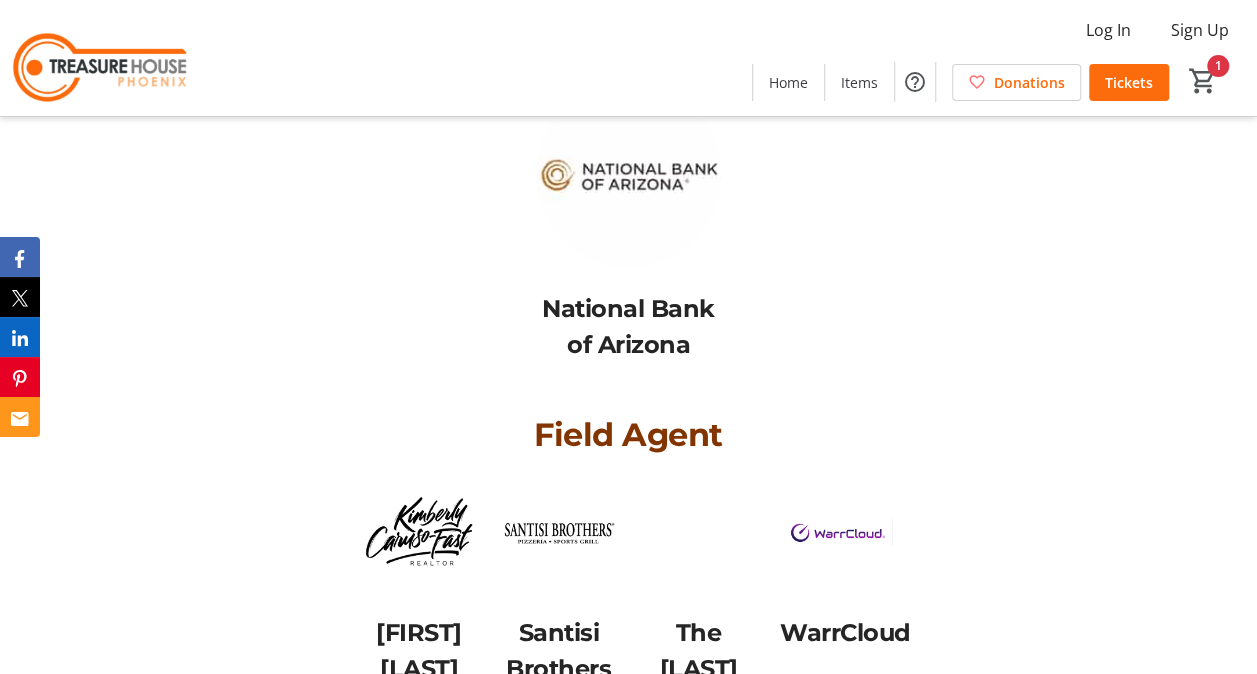 scroll, scrollTop: 3442, scrollLeft: 0, axis: vertical 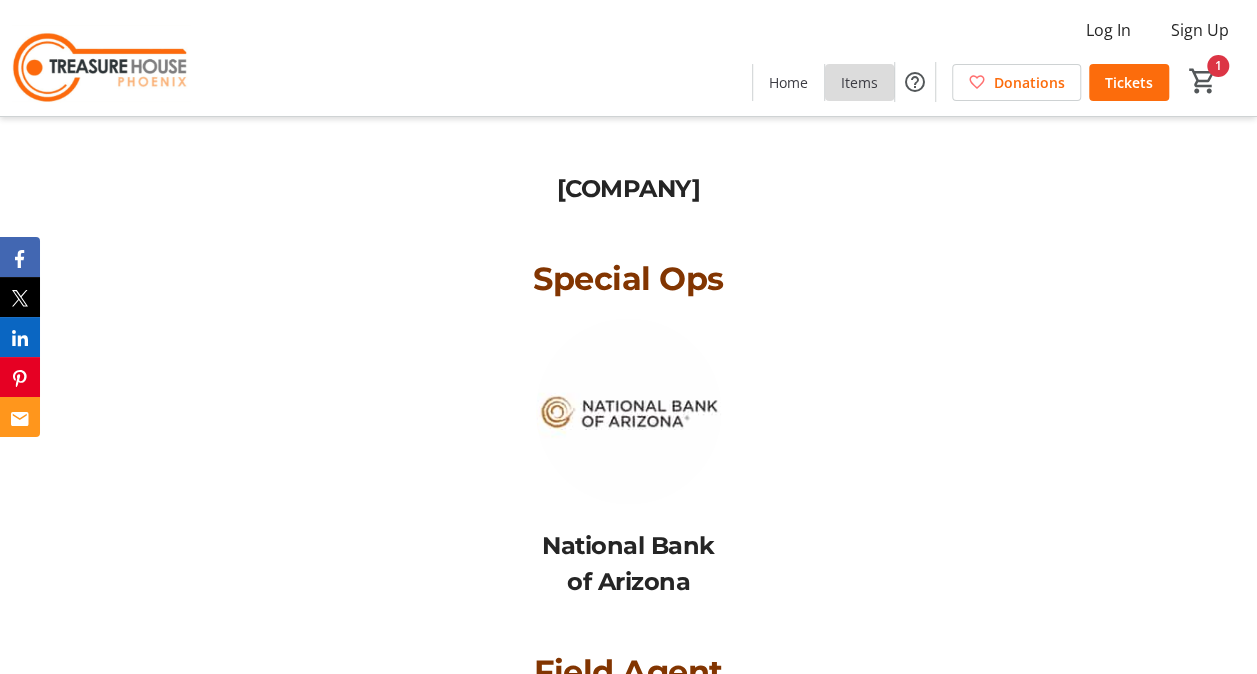 click on "Items" 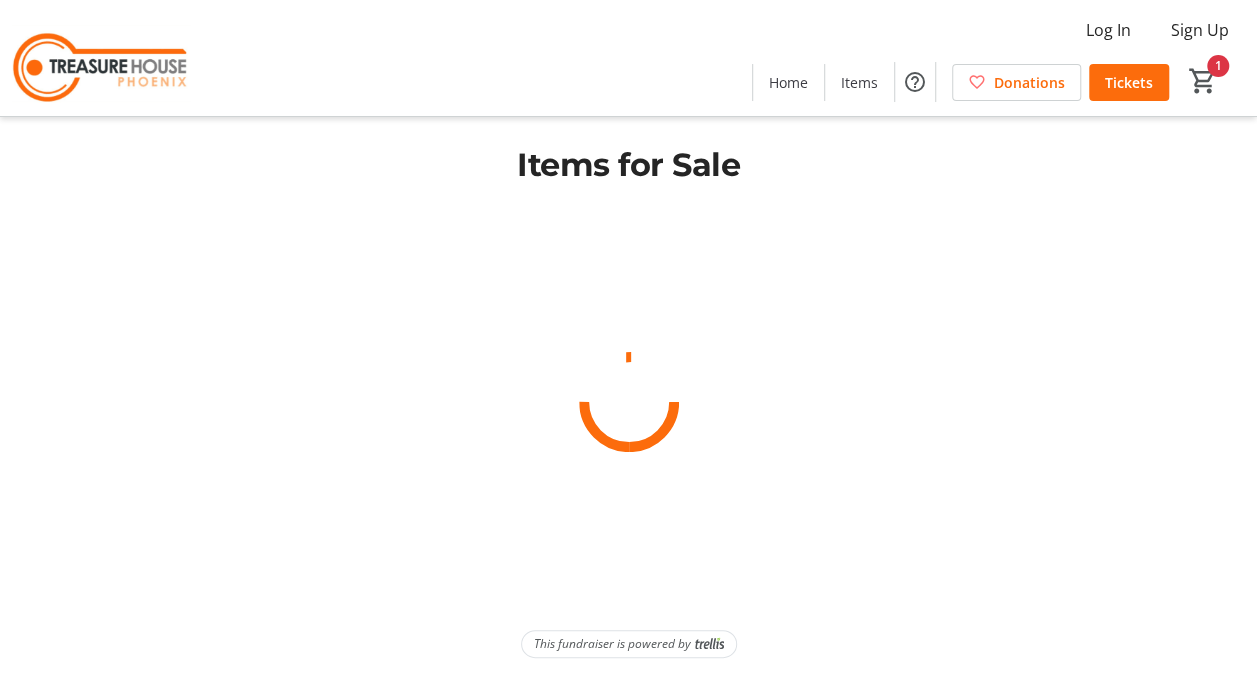 scroll, scrollTop: 0, scrollLeft: 0, axis: both 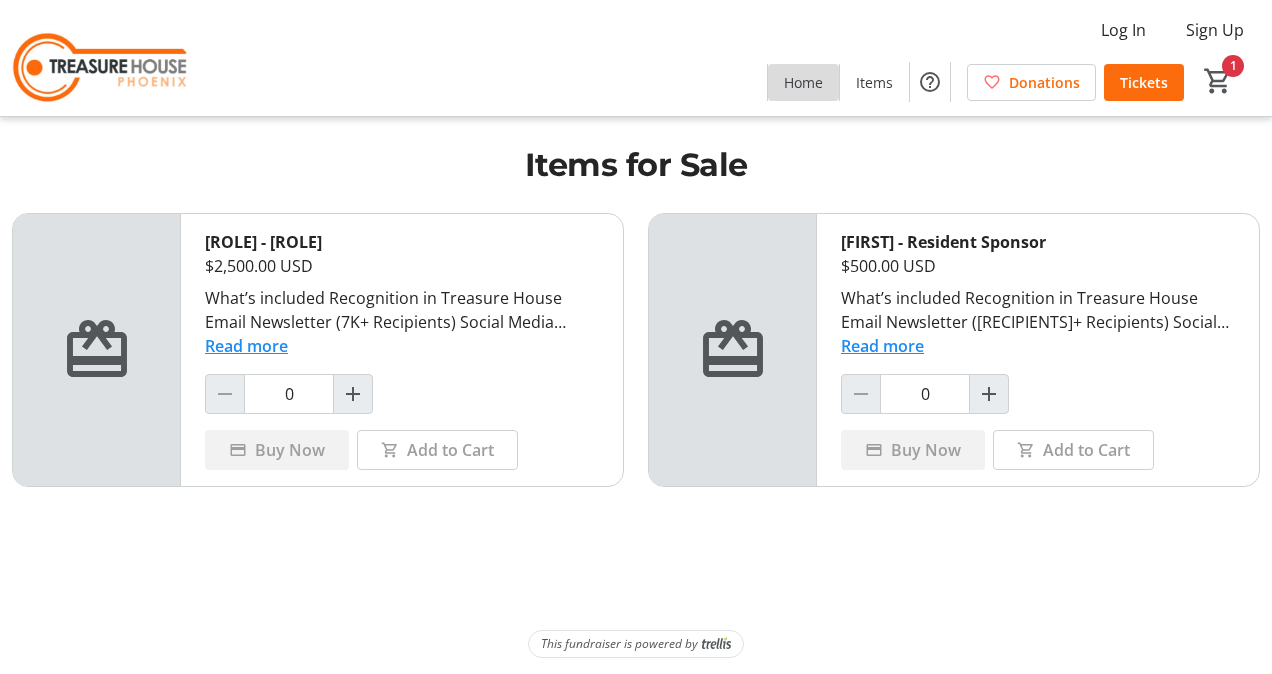 click 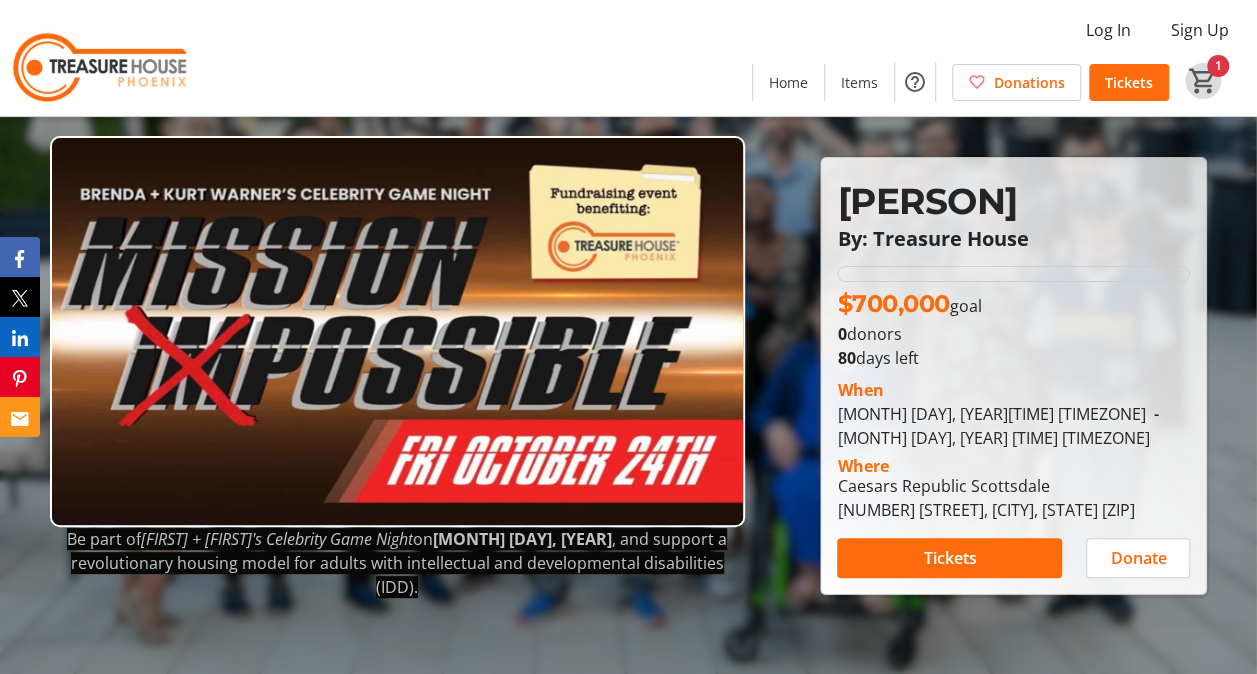 click on "1" 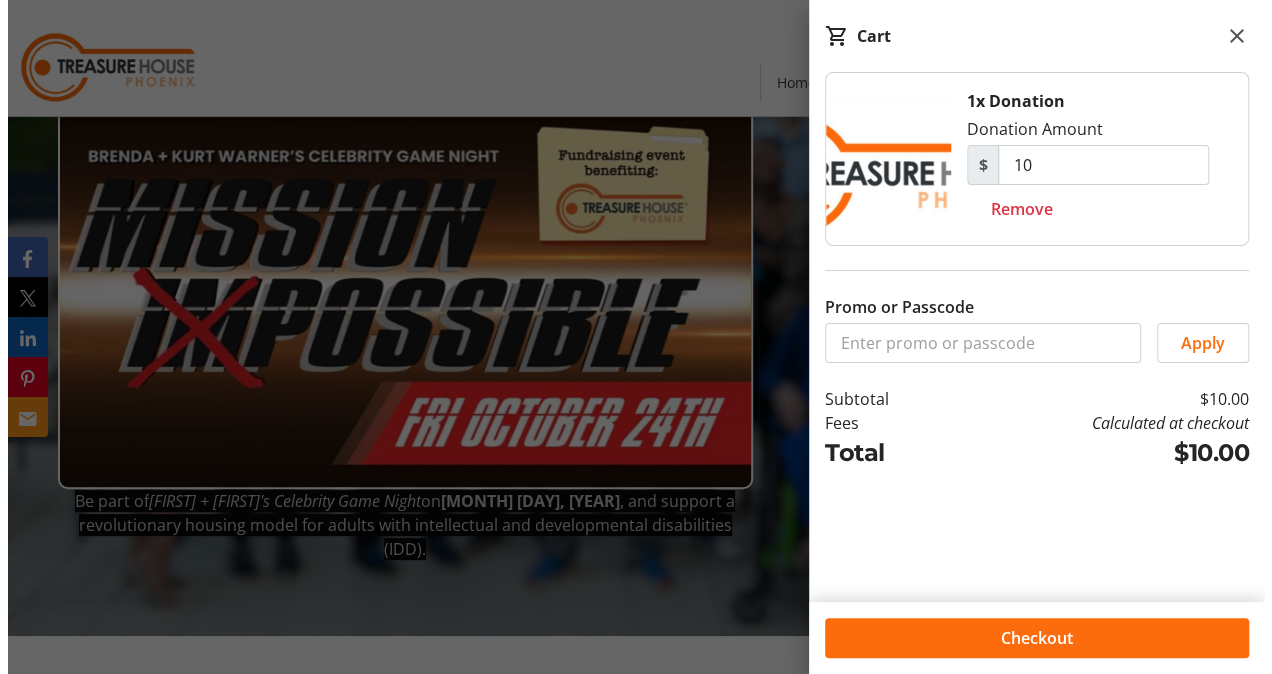 scroll, scrollTop: 0, scrollLeft: 0, axis: both 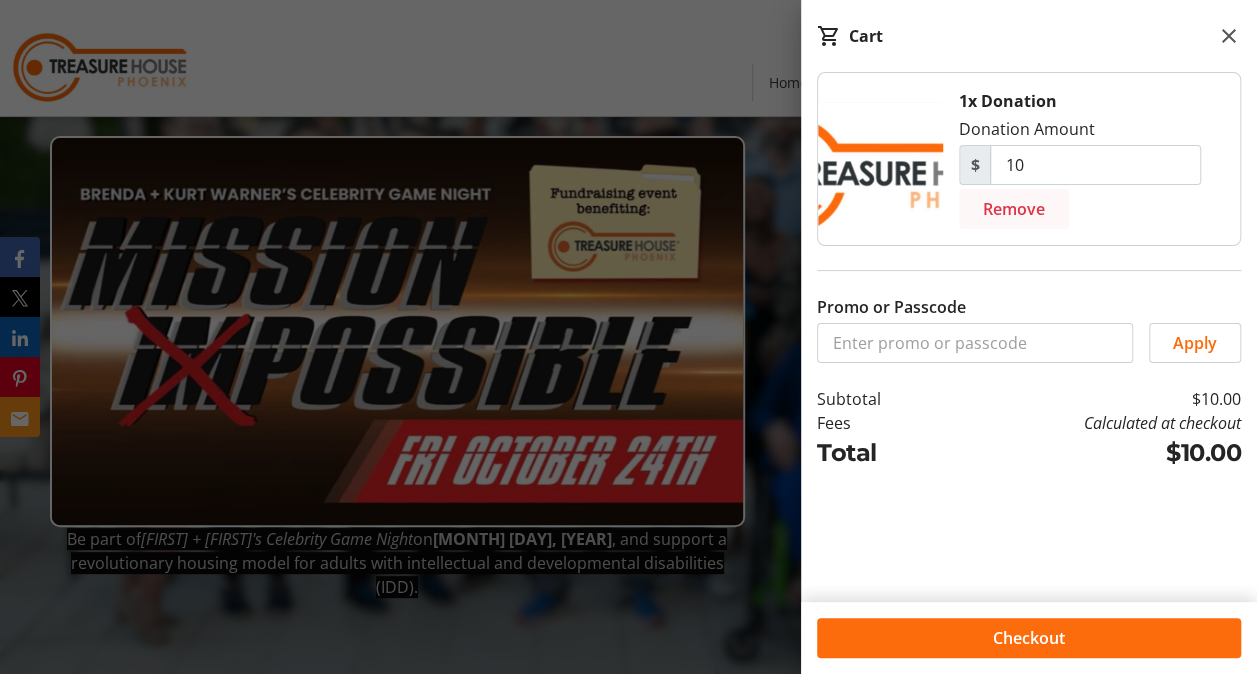click on "Remove" 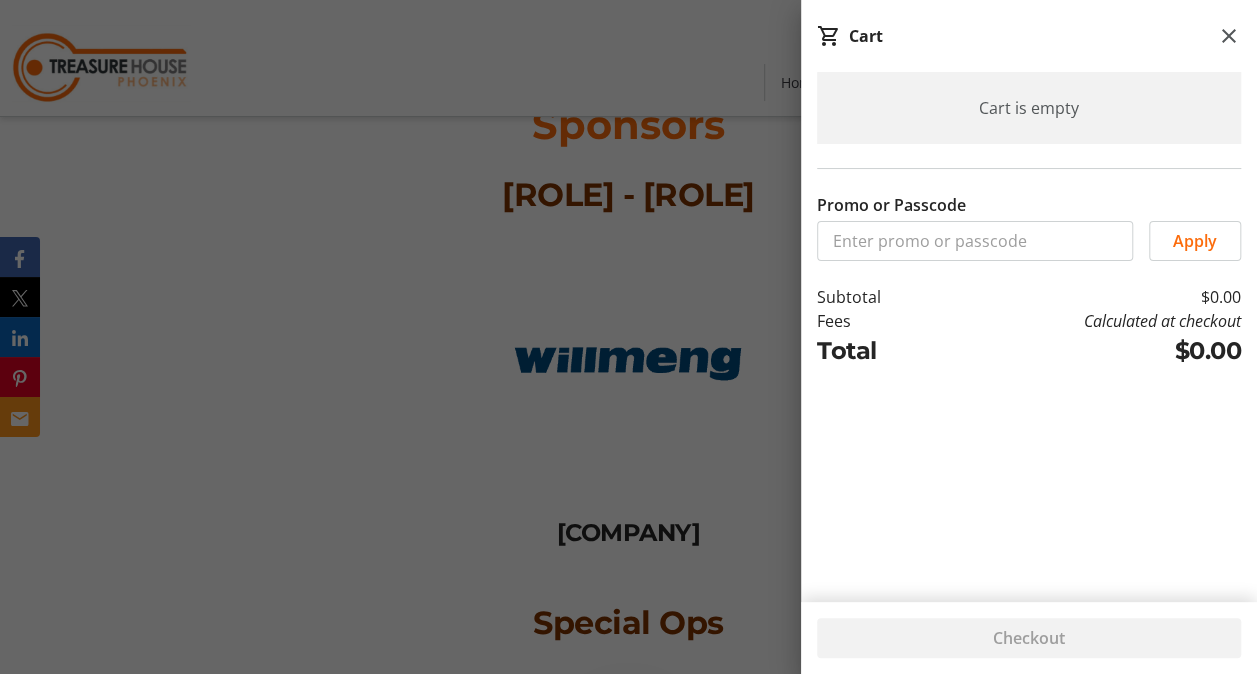 scroll, scrollTop: 3042, scrollLeft: 0, axis: vertical 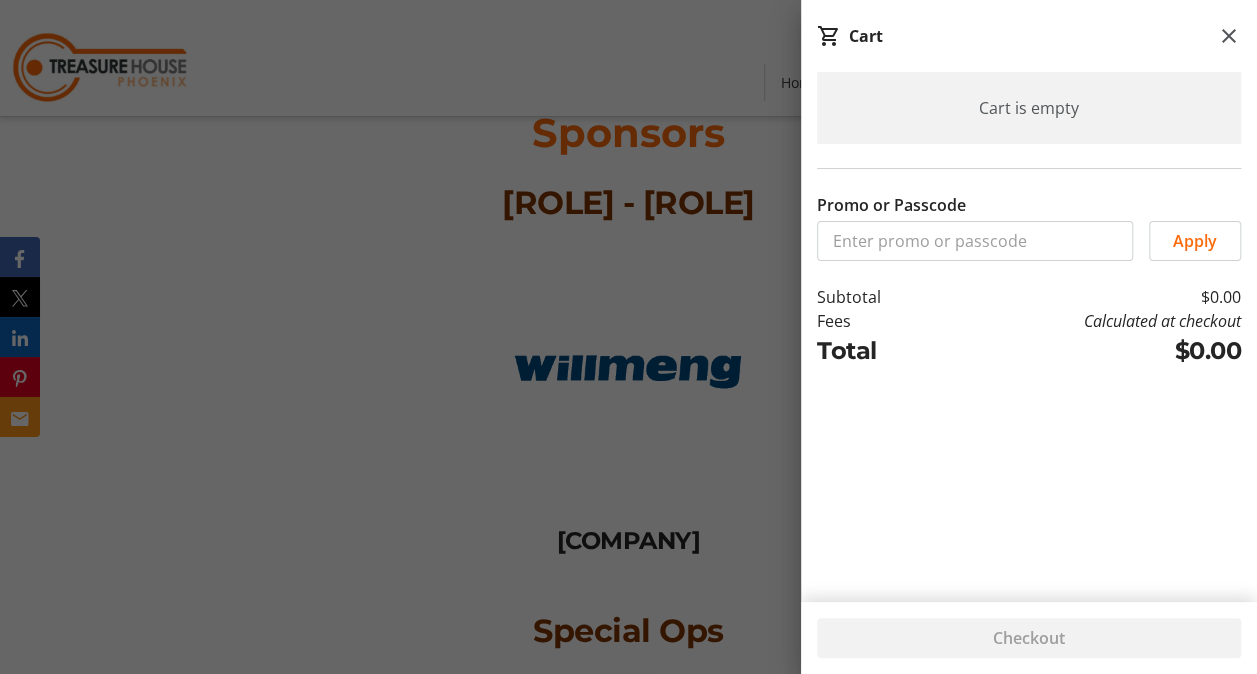 click 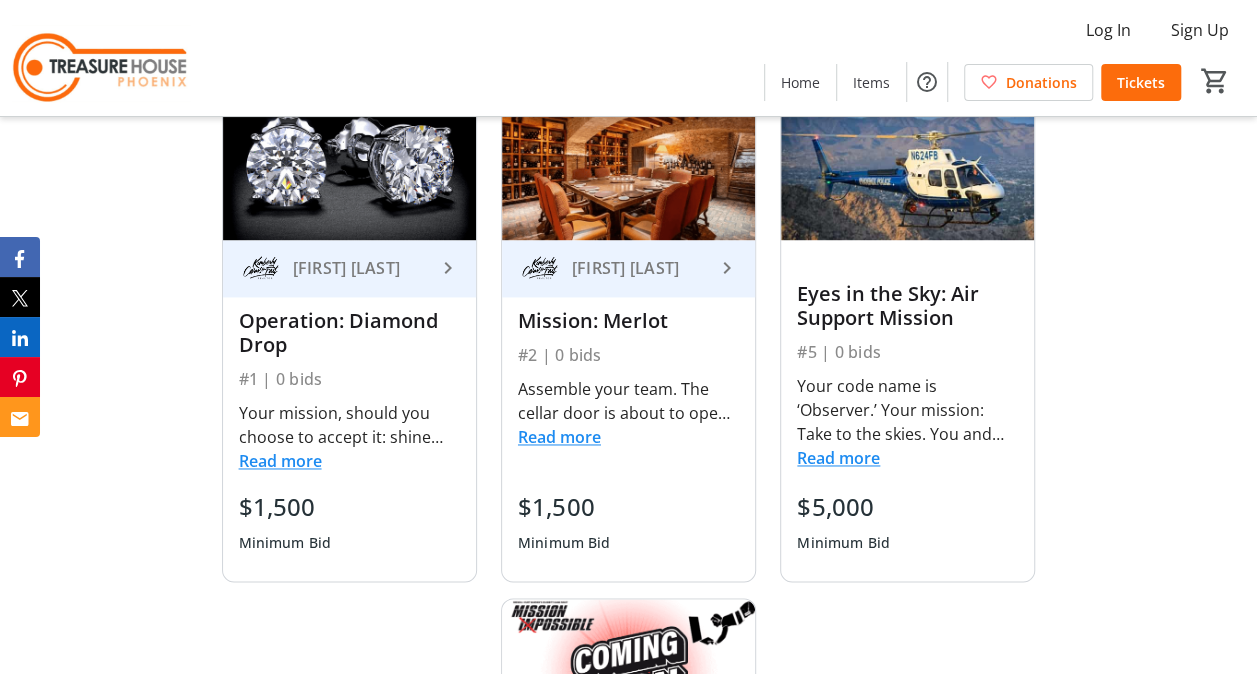 scroll, scrollTop: 1142, scrollLeft: 0, axis: vertical 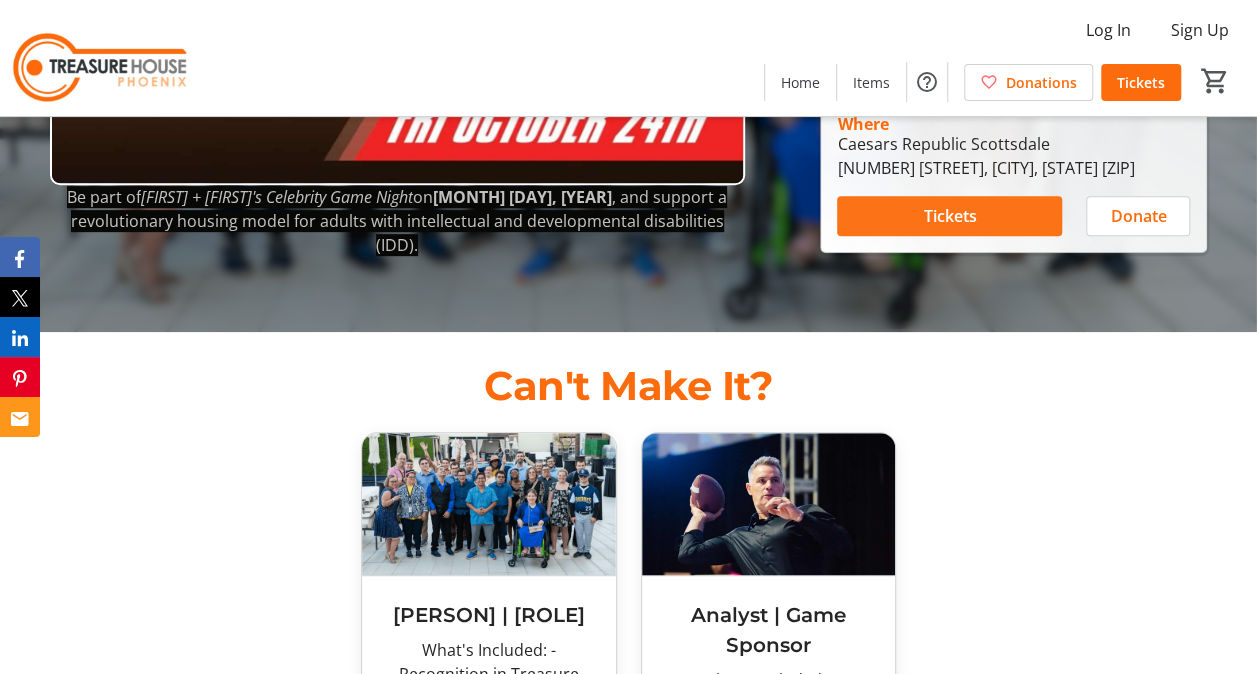 click on "Tickets" at bounding box center (949, 216) 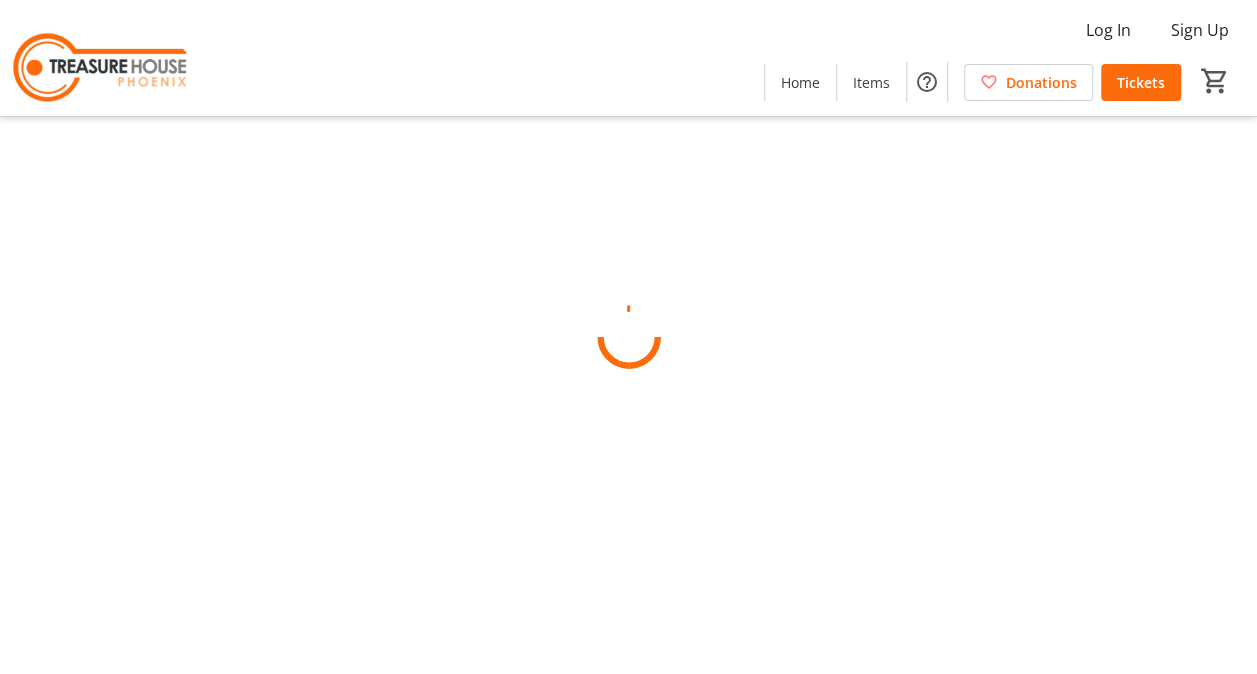 scroll, scrollTop: 0, scrollLeft: 0, axis: both 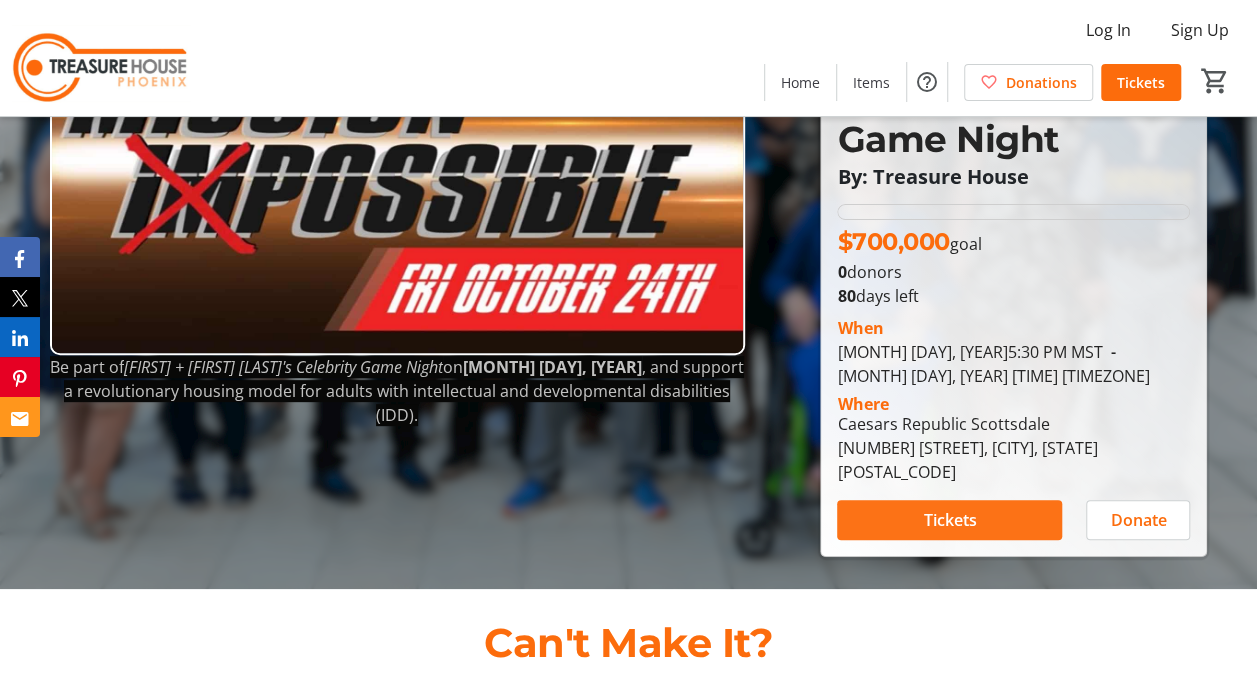 click on "Tickets" at bounding box center (949, 520) 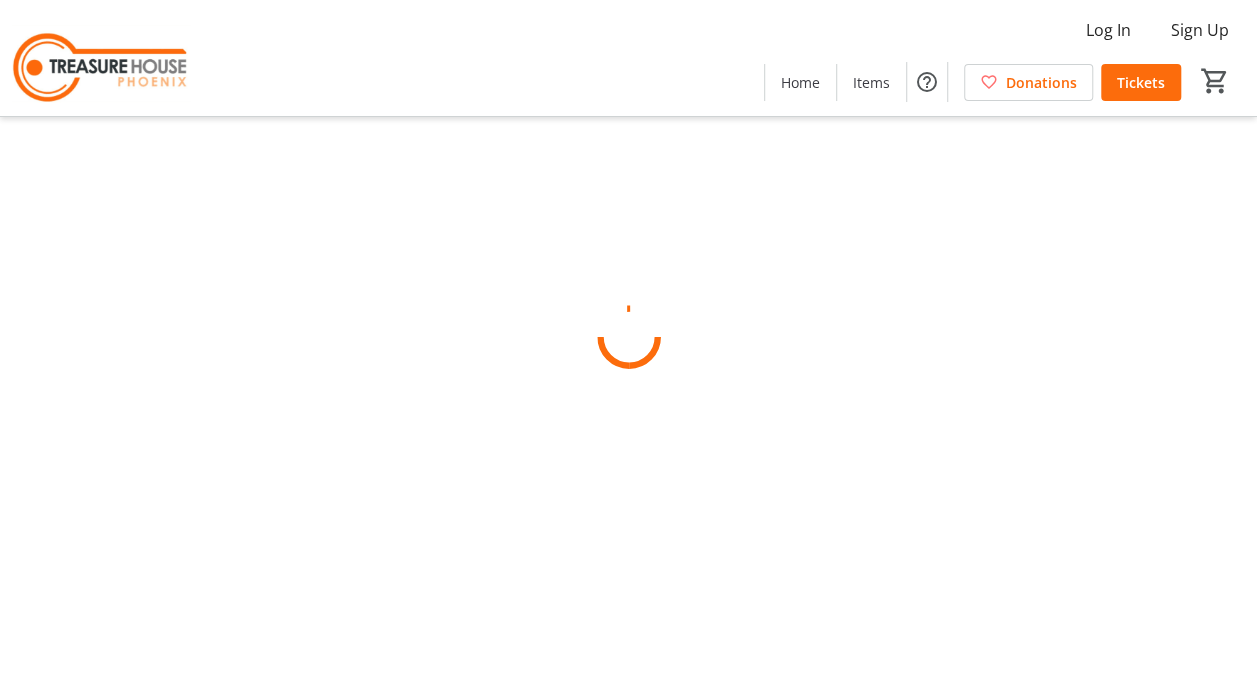 scroll, scrollTop: 0, scrollLeft: 0, axis: both 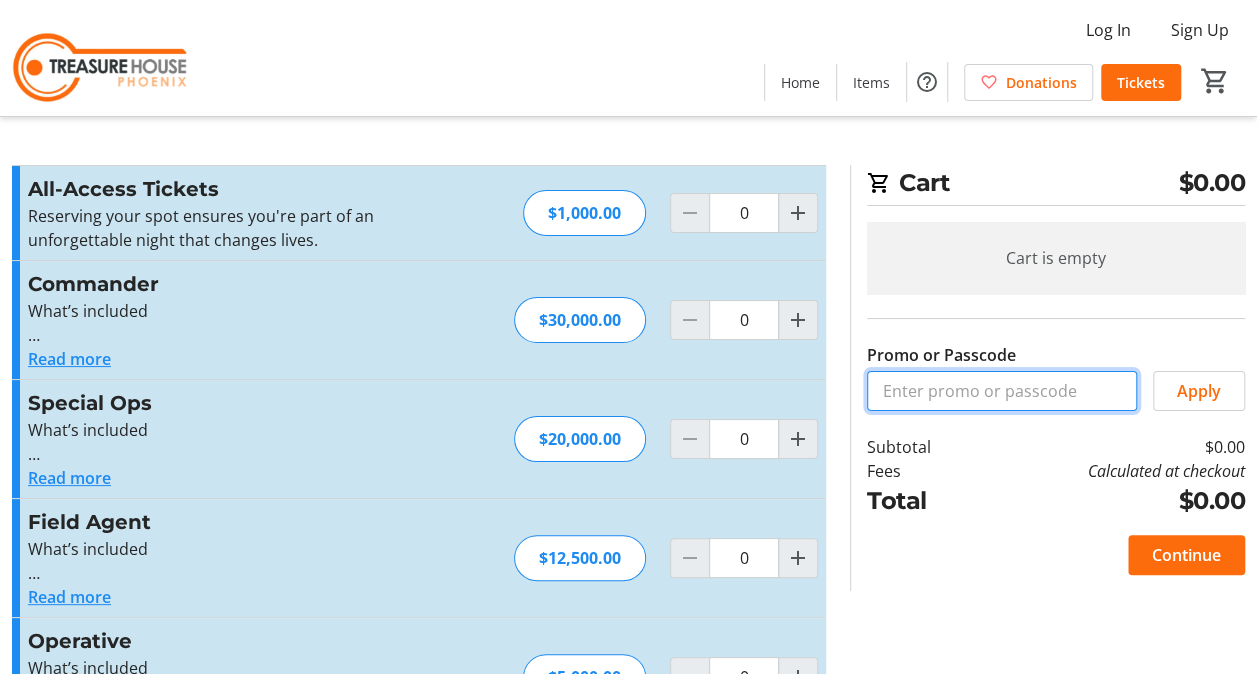 click on "Promo or Passcode" at bounding box center (1002, 391) 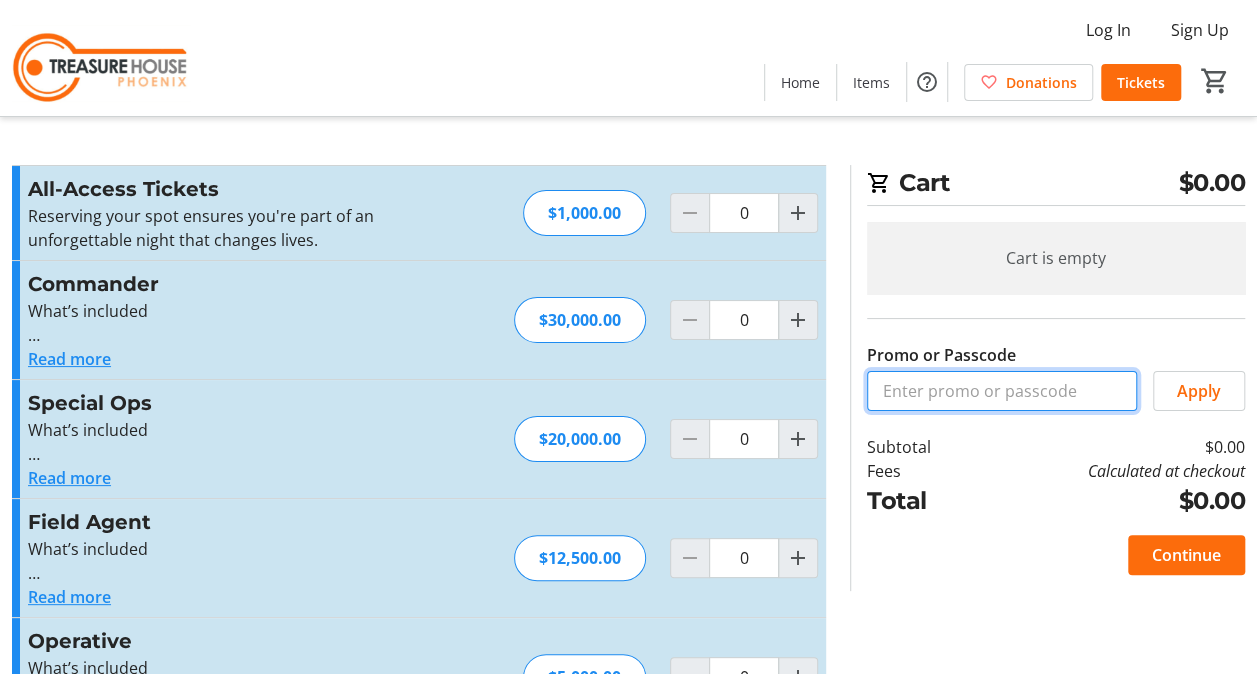 click on "Promo or Passcode" at bounding box center [1002, 391] 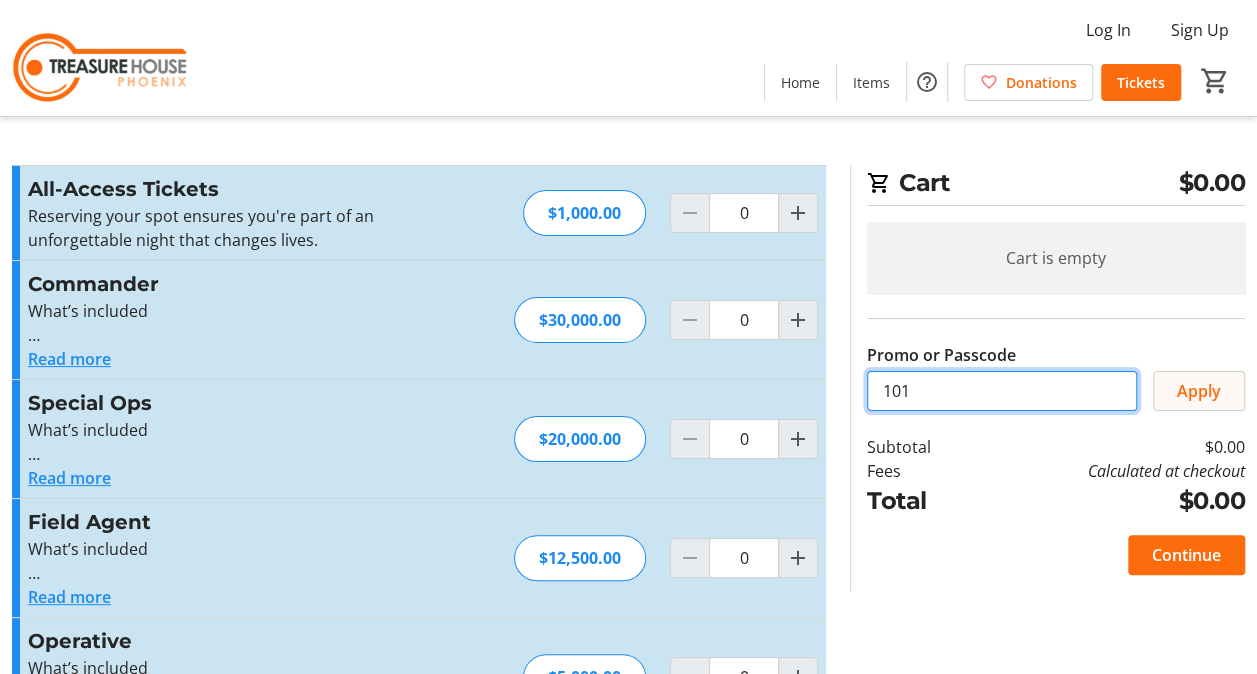 type on "101" 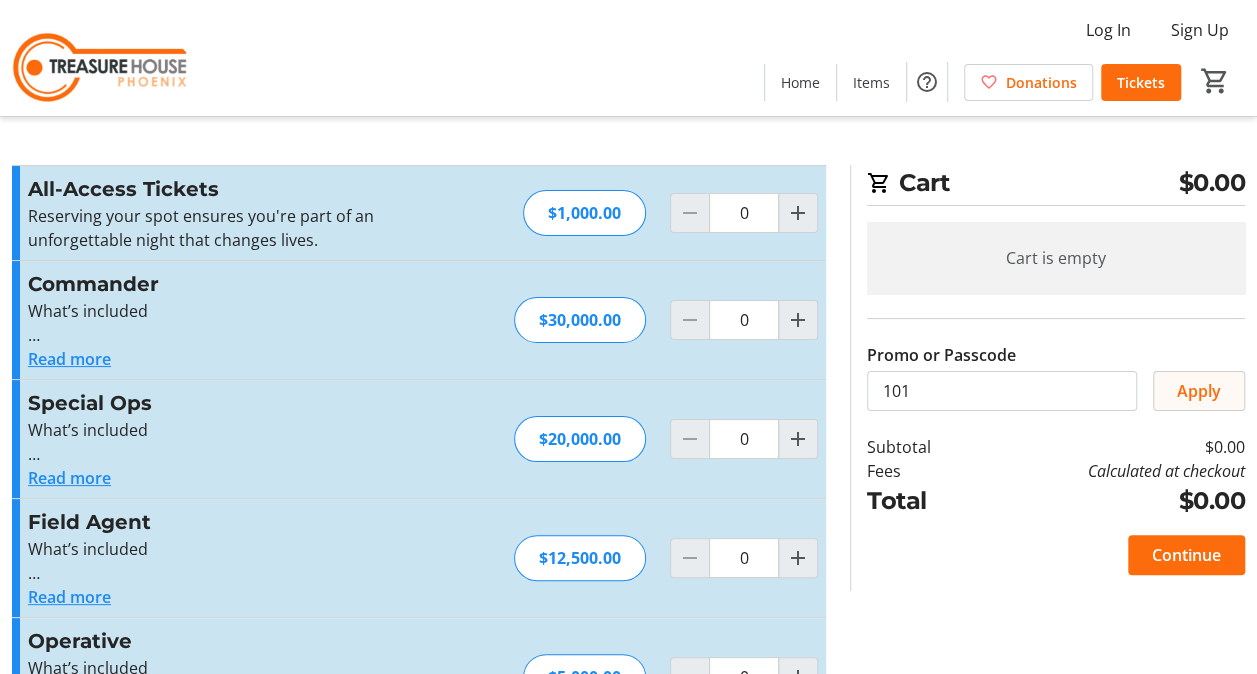 click on "Apply" 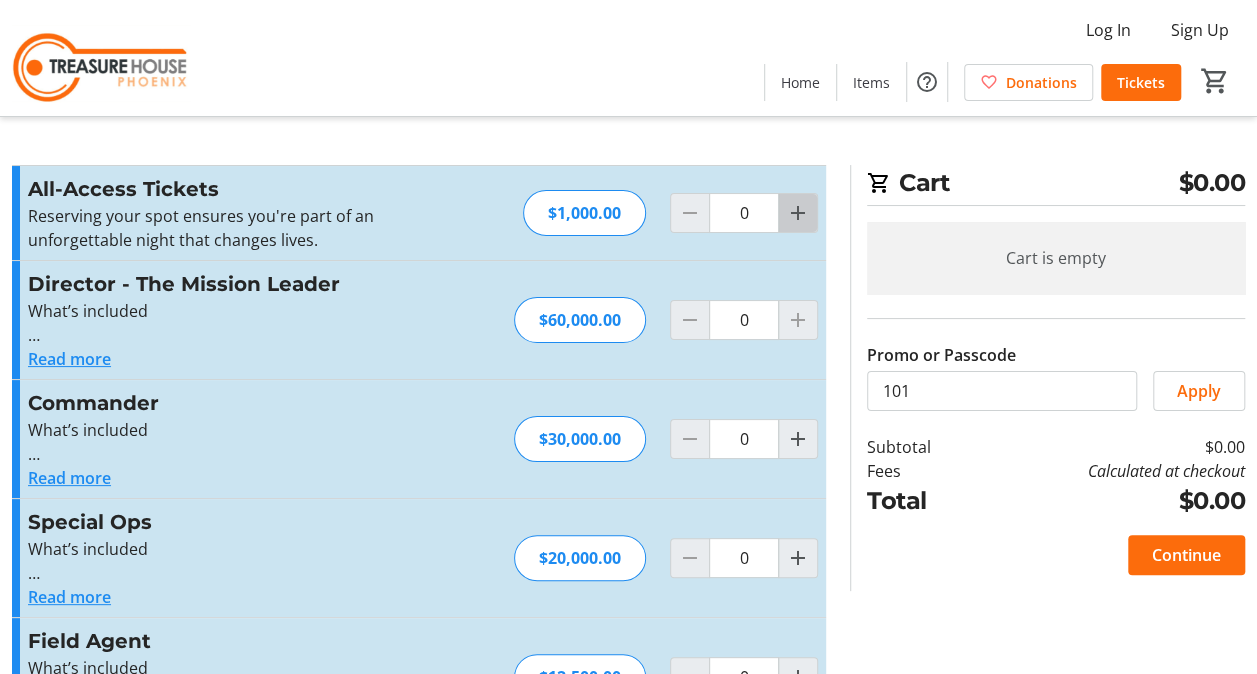 click 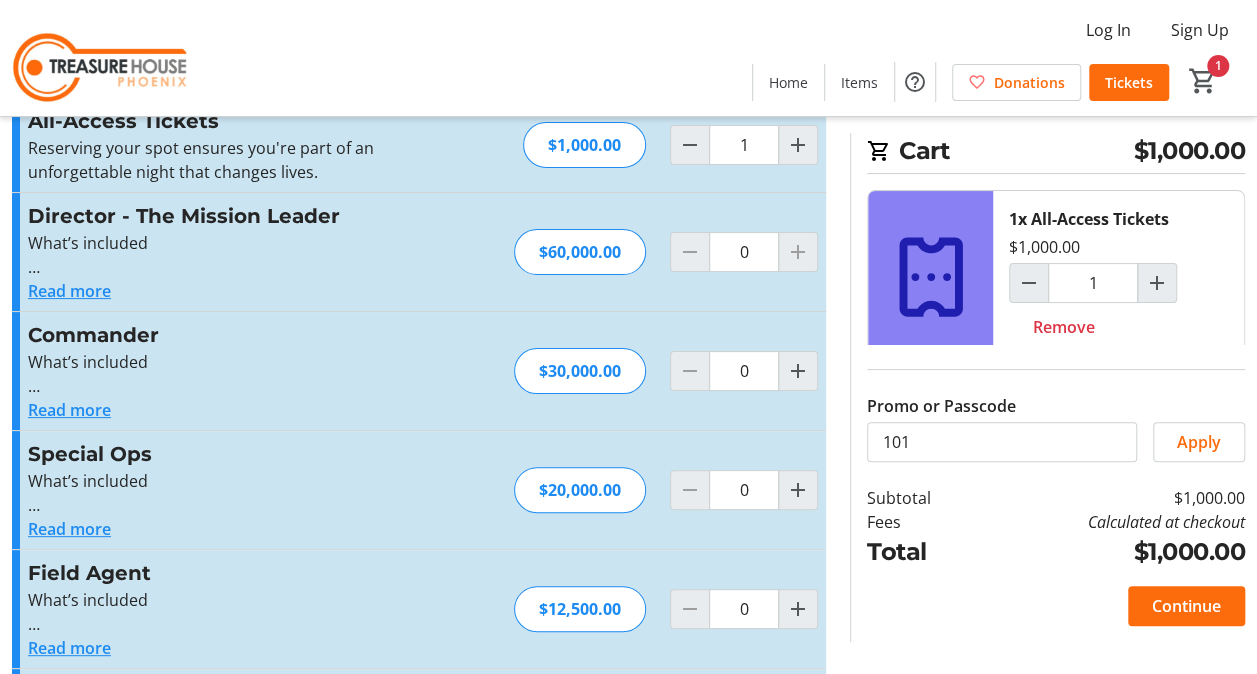 scroll, scrollTop: 100, scrollLeft: 0, axis: vertical 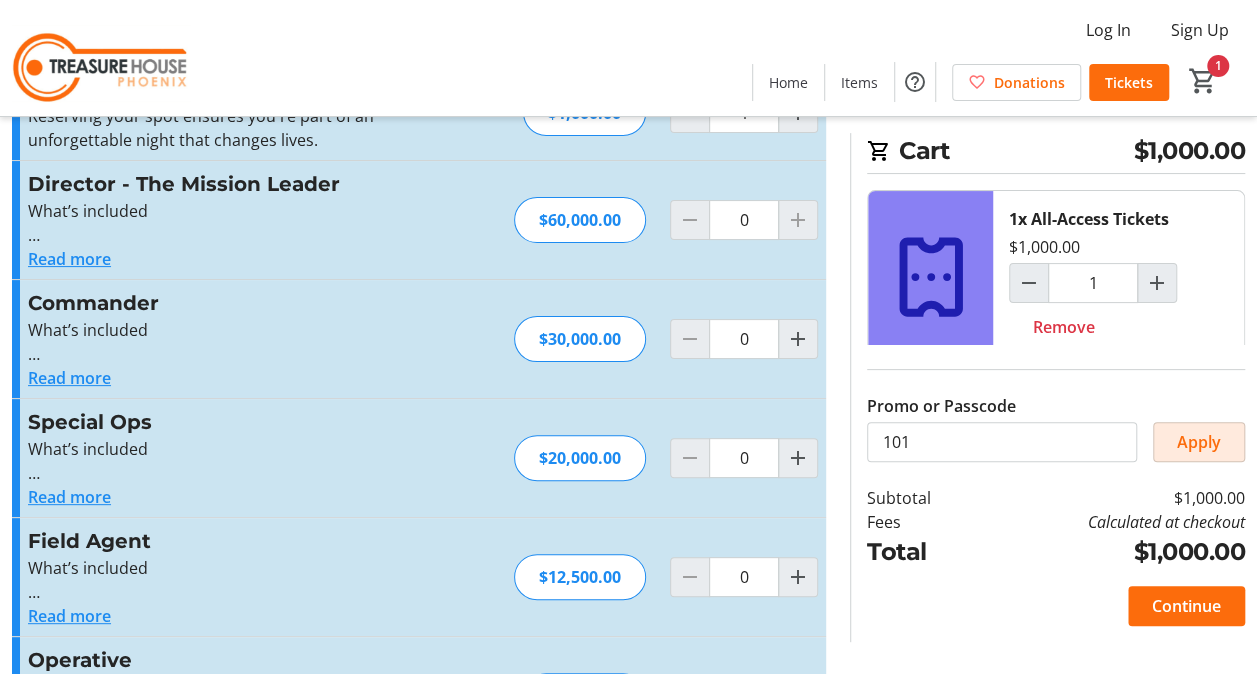 click on "Apply" 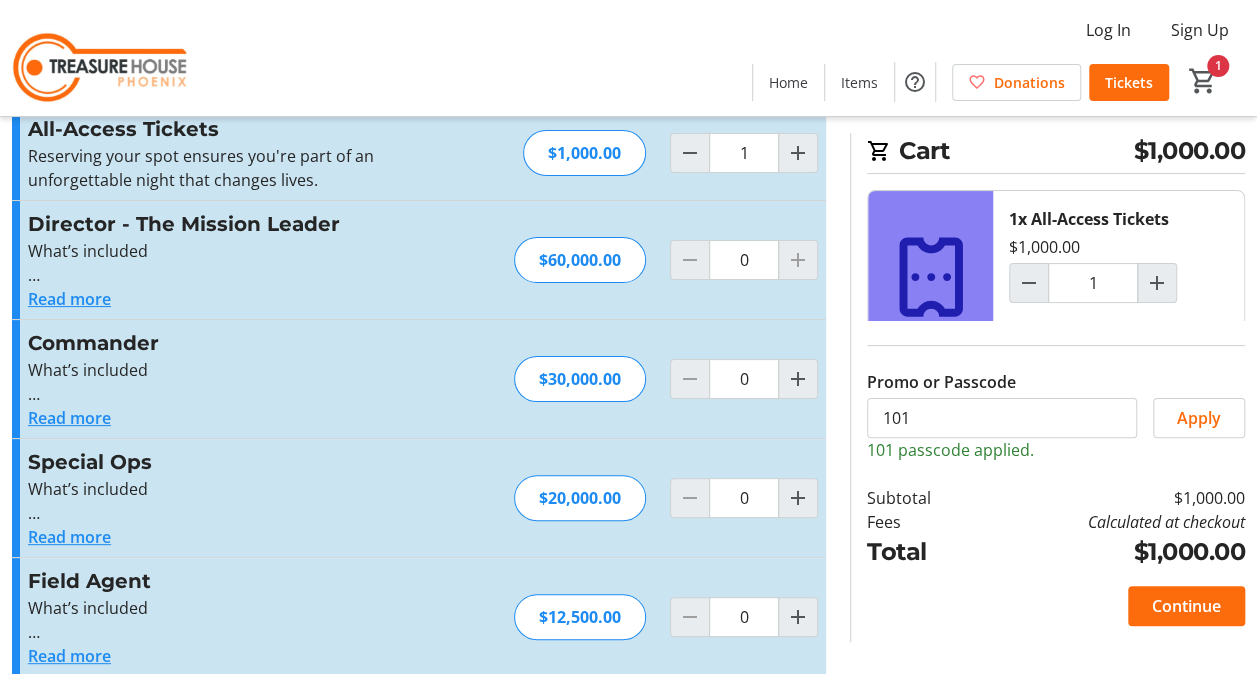 scroll, scrollTop: 0, scrollLeft: 0, axis: both 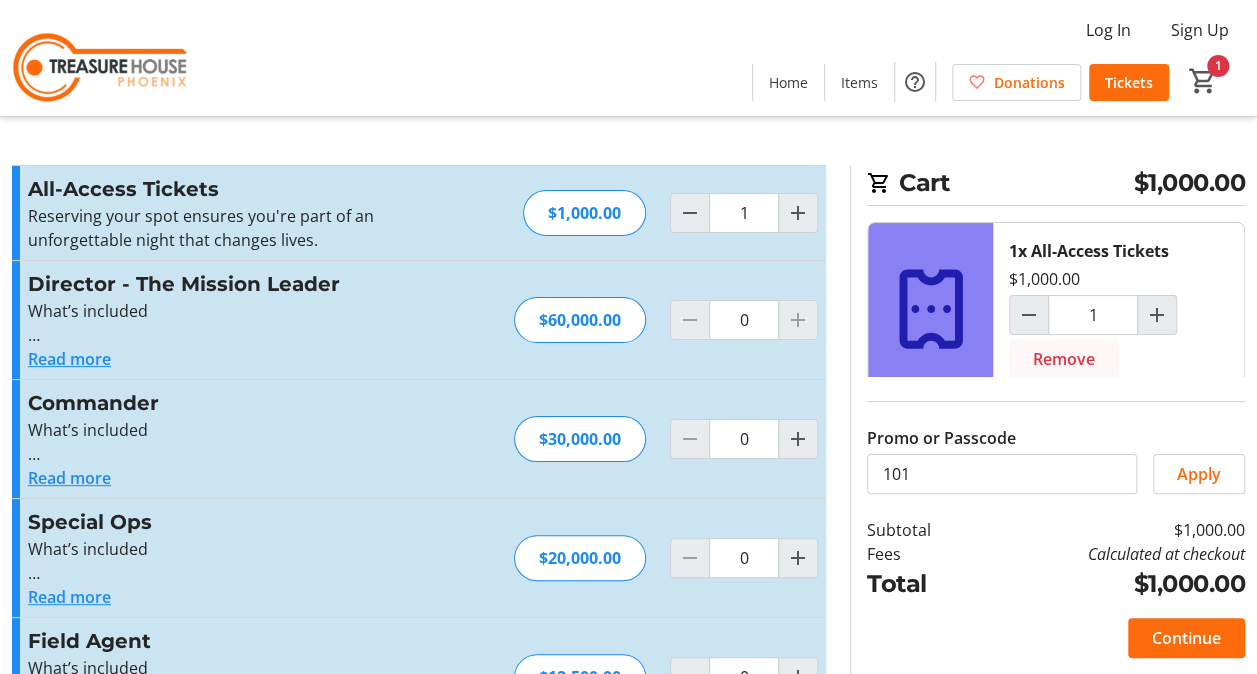 click on "Remove" 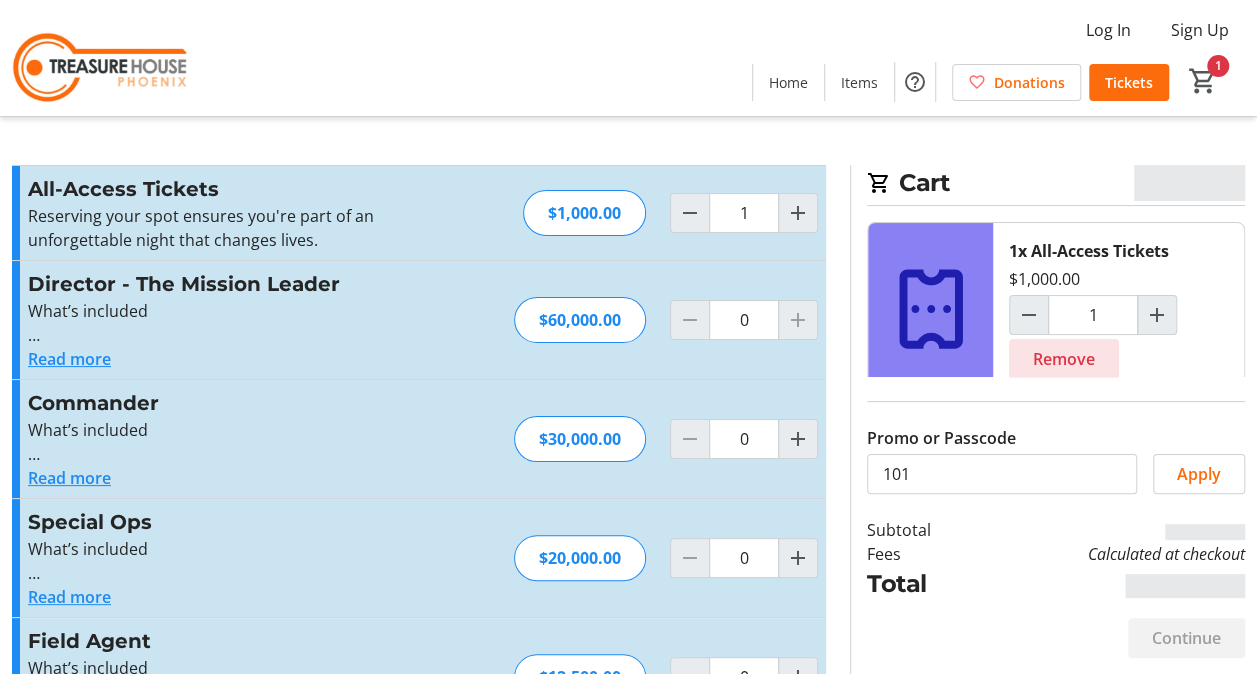 type on "0" 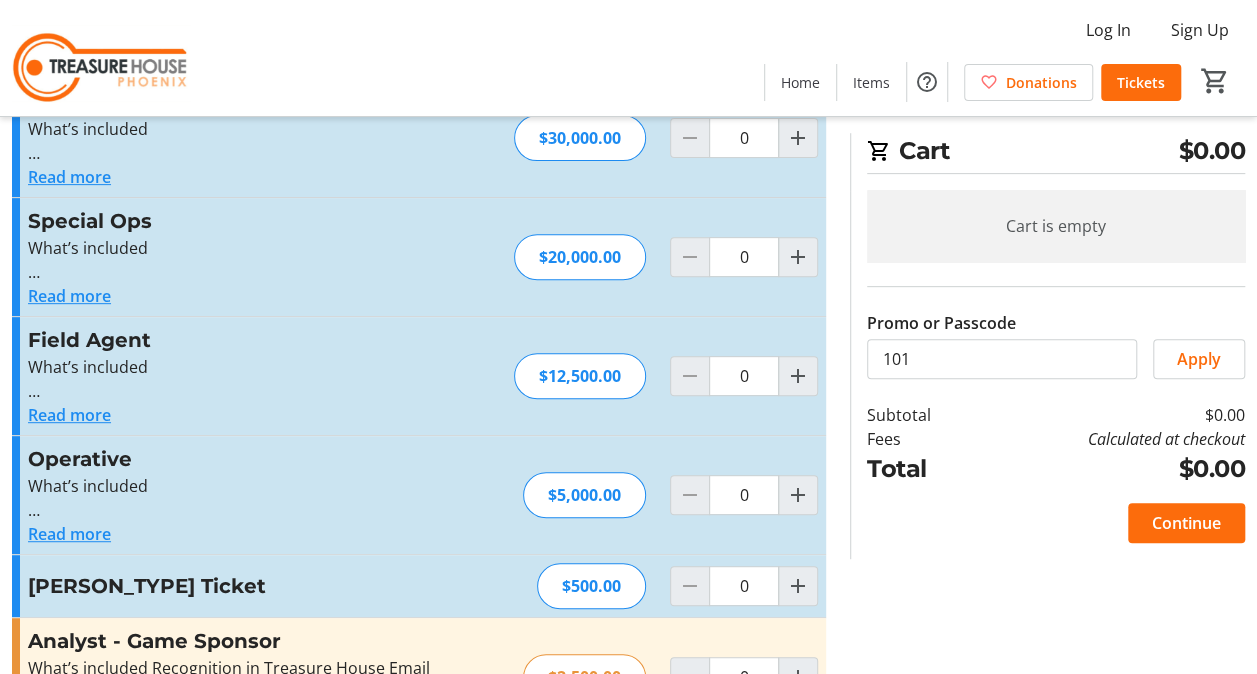 scroll, scrollTop: 502, scrollLeft: 0, axis: vertical 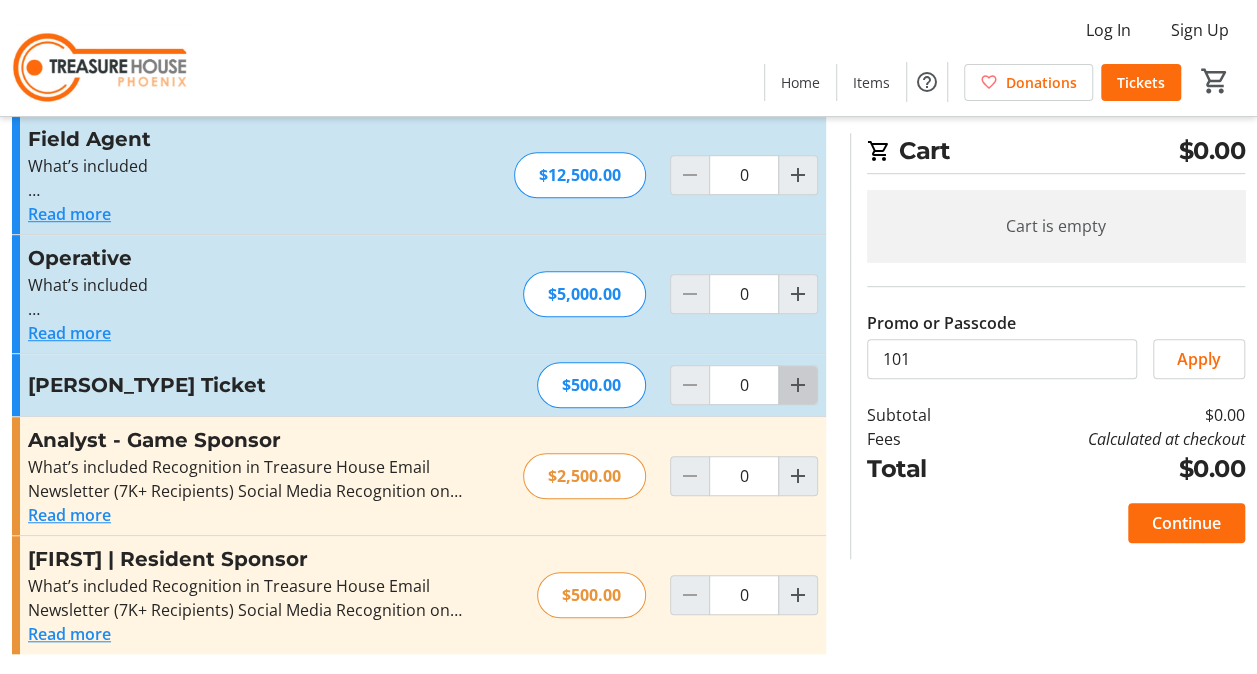 click 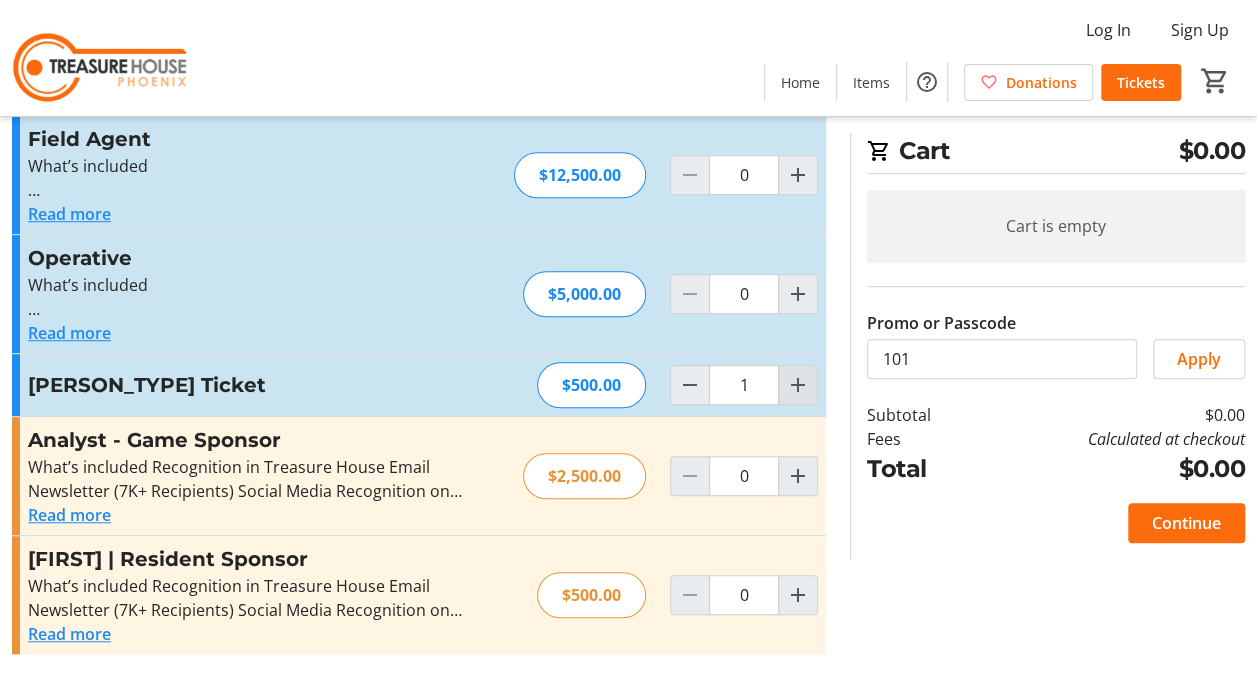 click 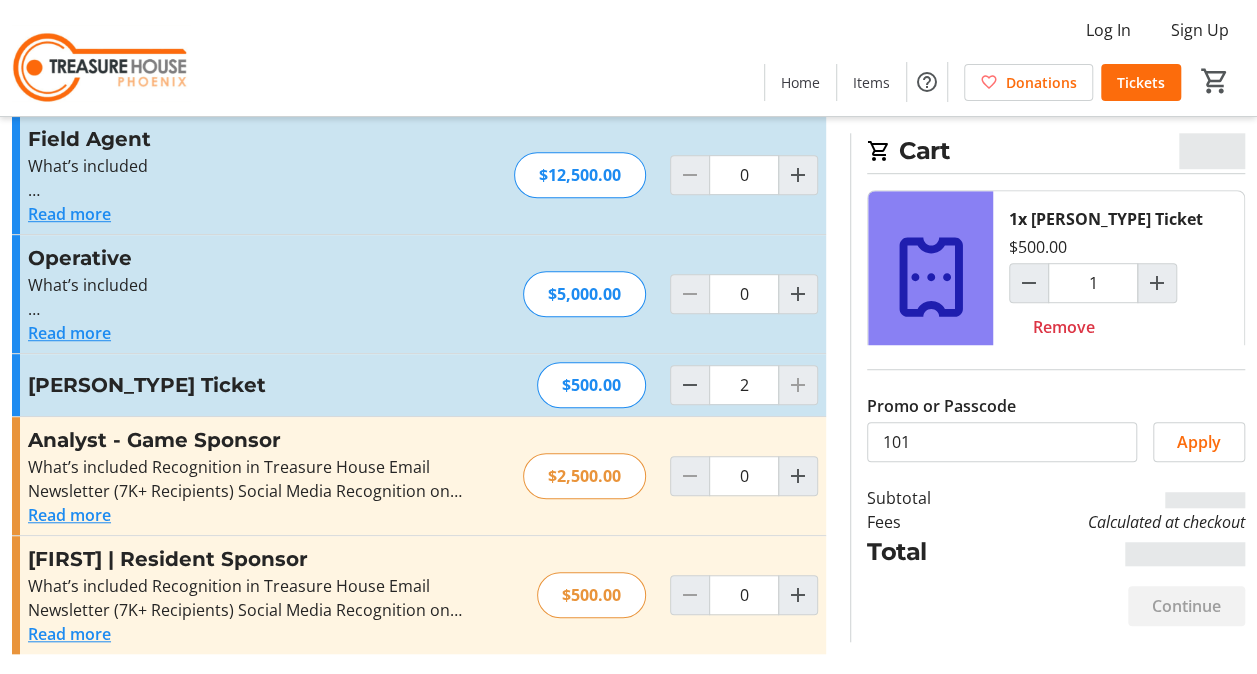 type on "2" 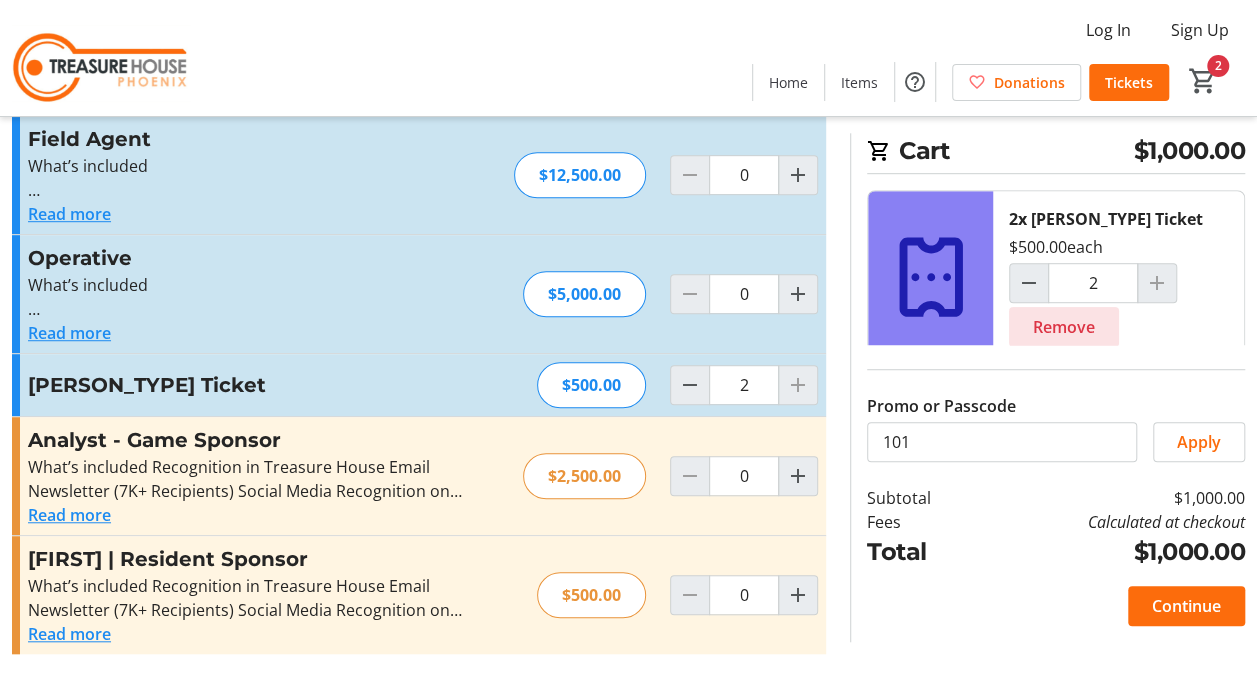 click on "Remove" 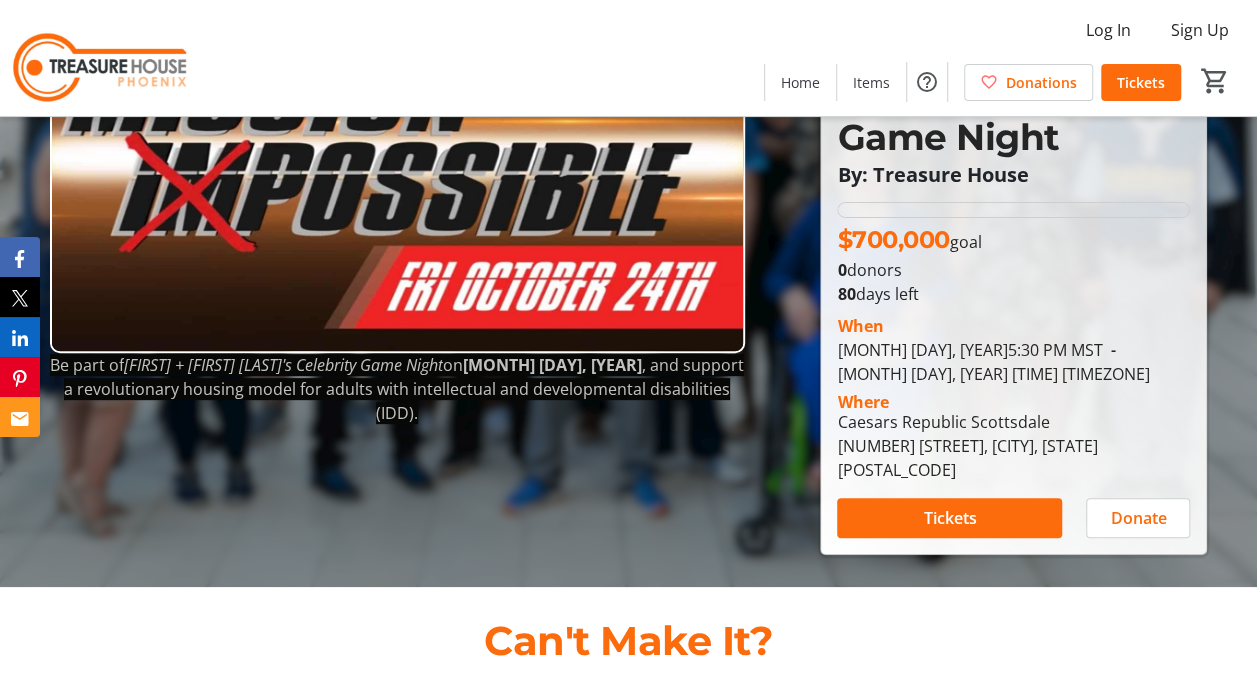 scroll, scrollTop: 200, scrollLeft: 0, axis: vertical 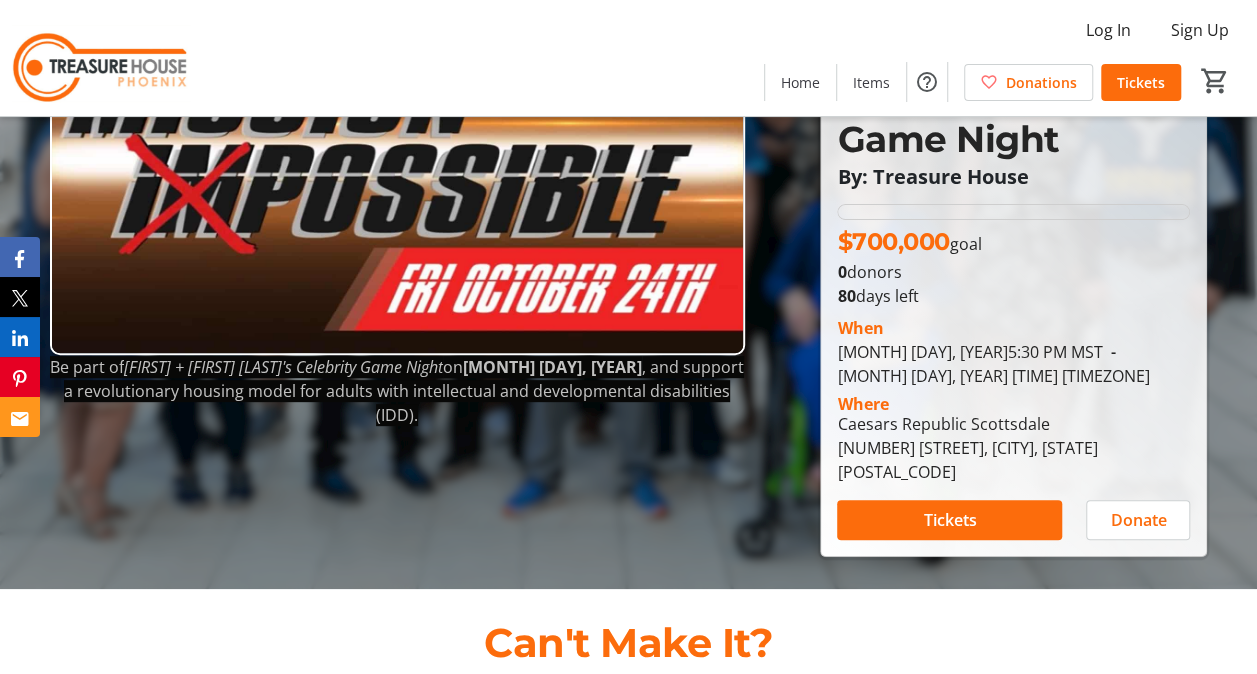 click at bounding box center (949, 520) 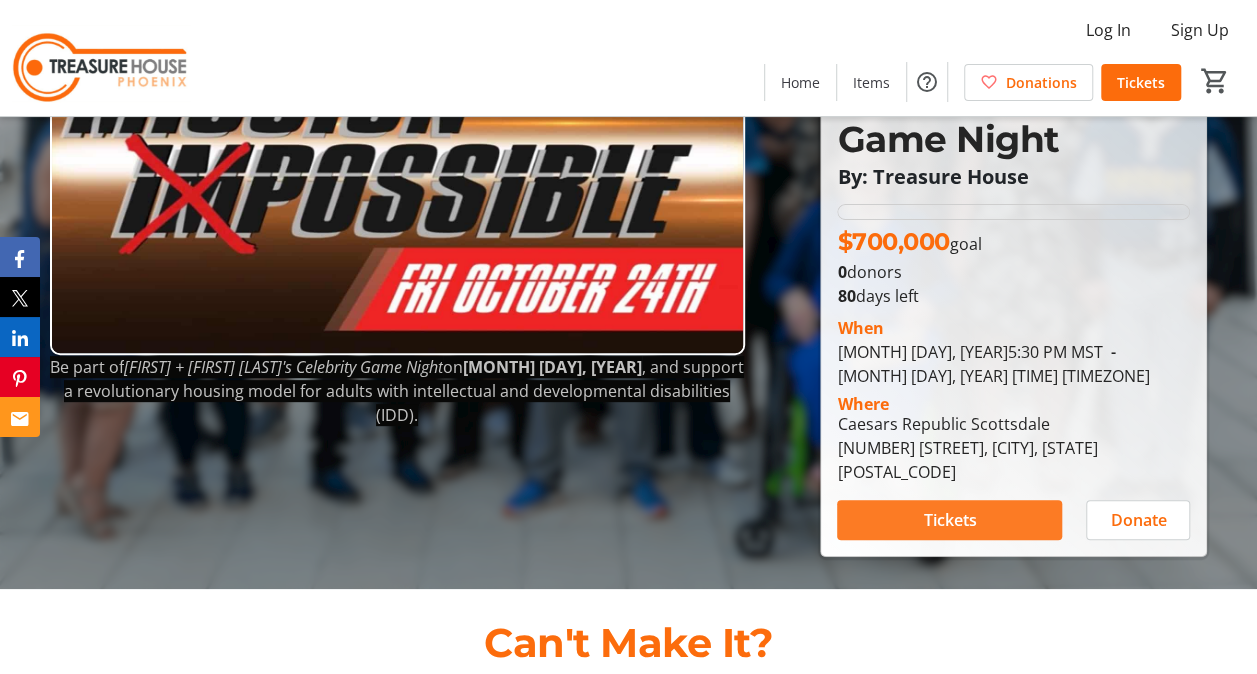 scroll, scrollTop: 0, scrollLeft: 0, axis: both 